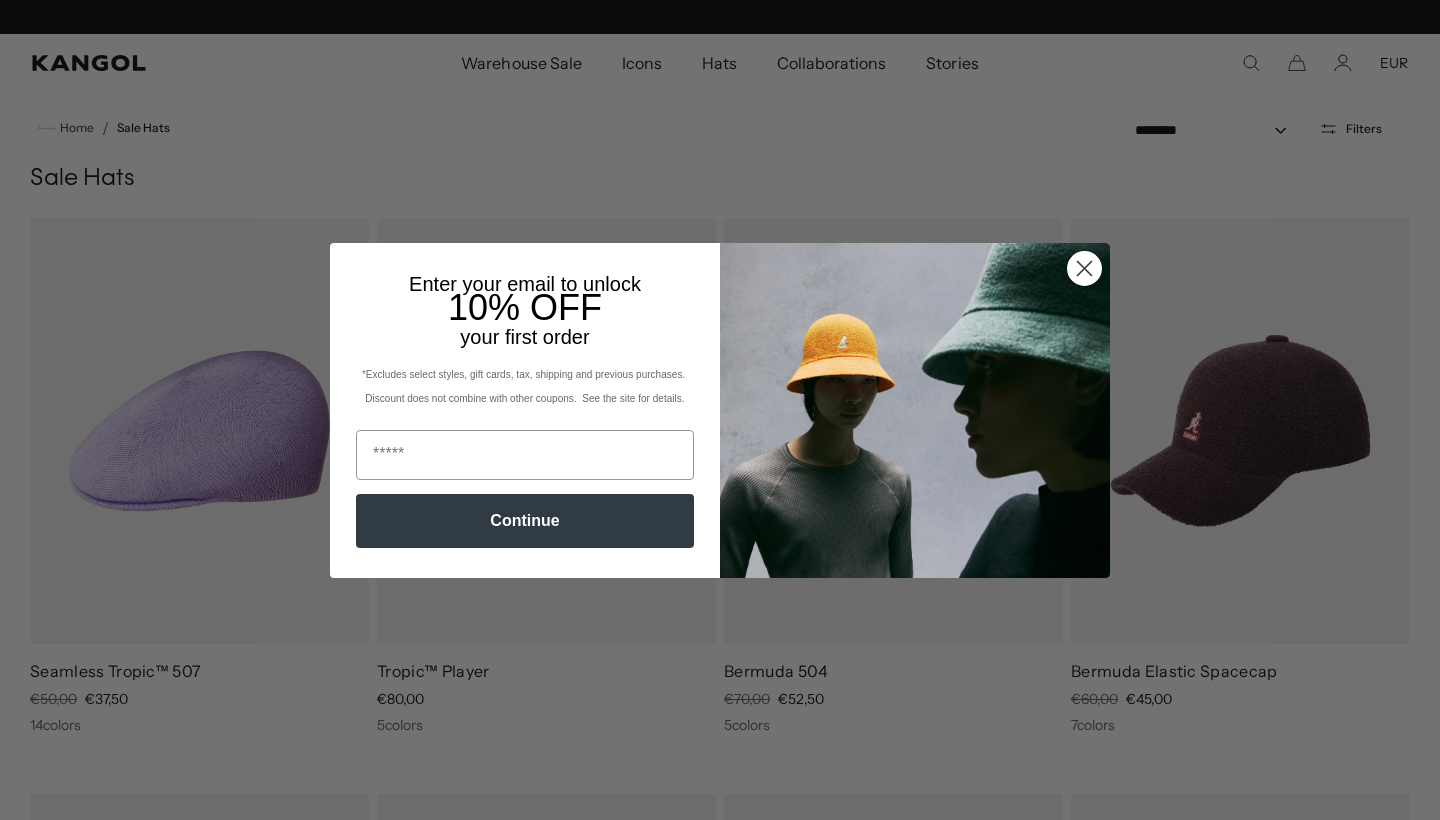 scroll, scrollTop: 18, scrollLeft: 0, axis: vertical 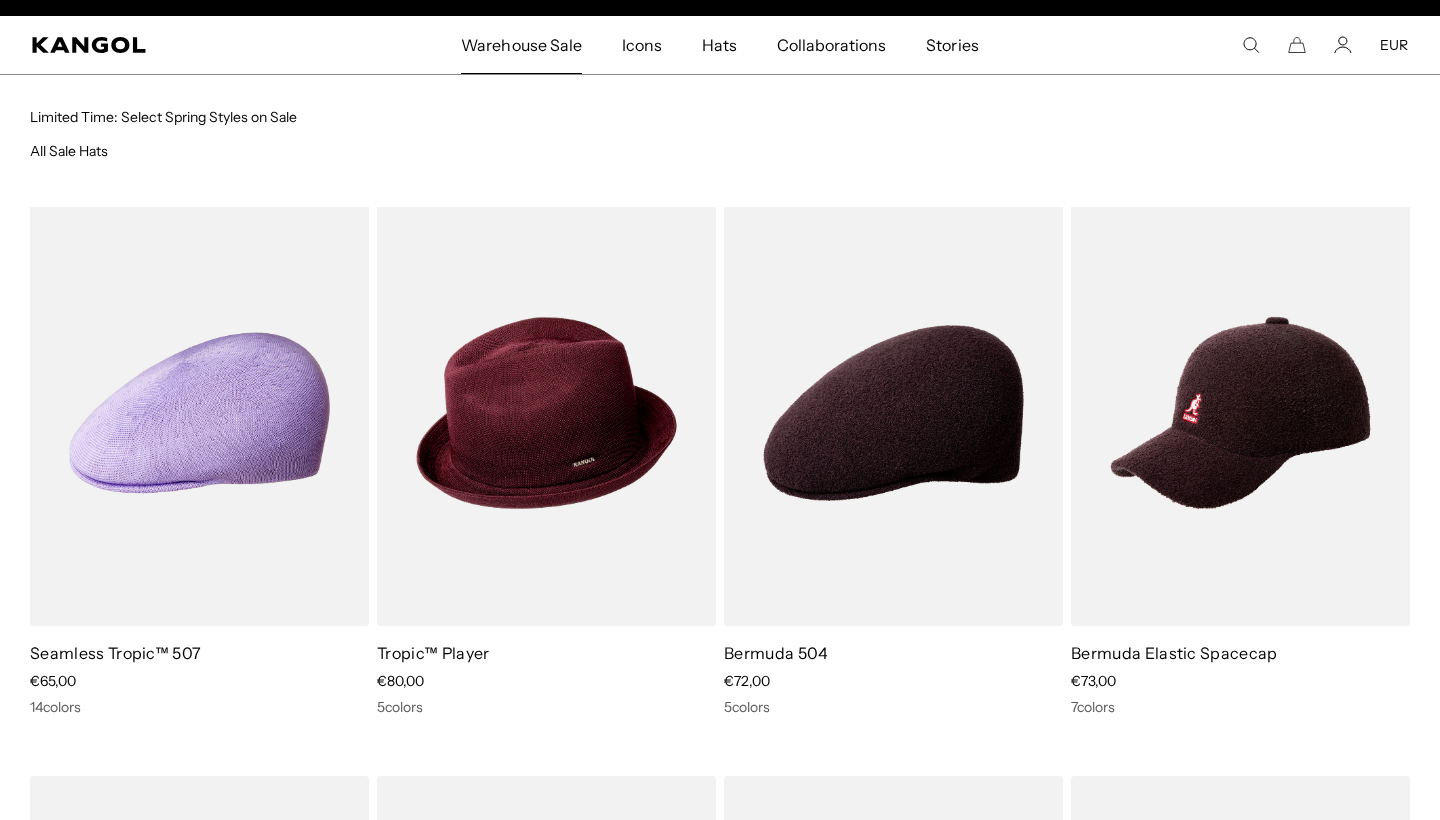 click on "Warehouse Sale" at bounding box center [521, 45] 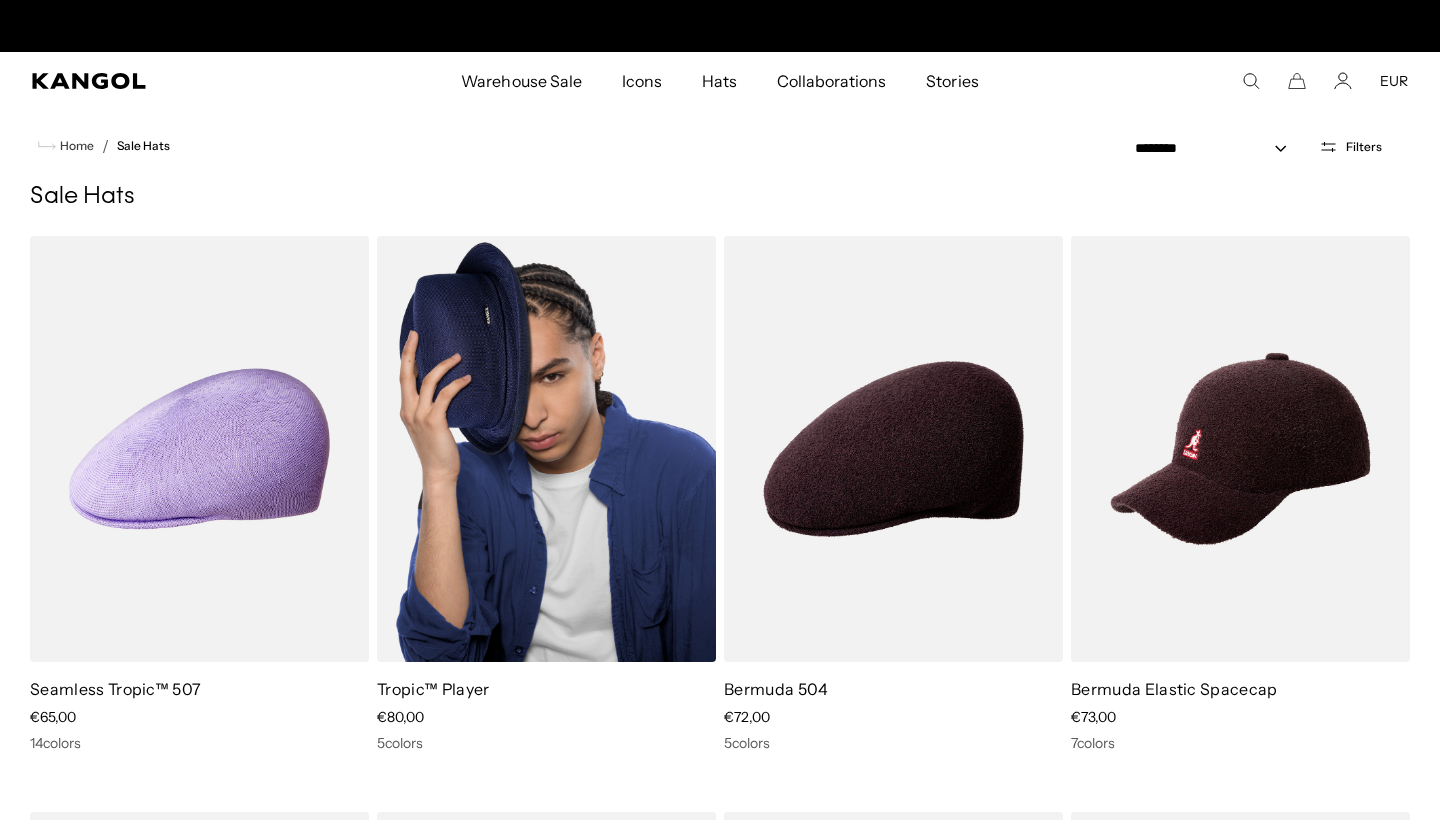 scroll, scrollTop: 720, scrollLeft: 0, axis: vertical 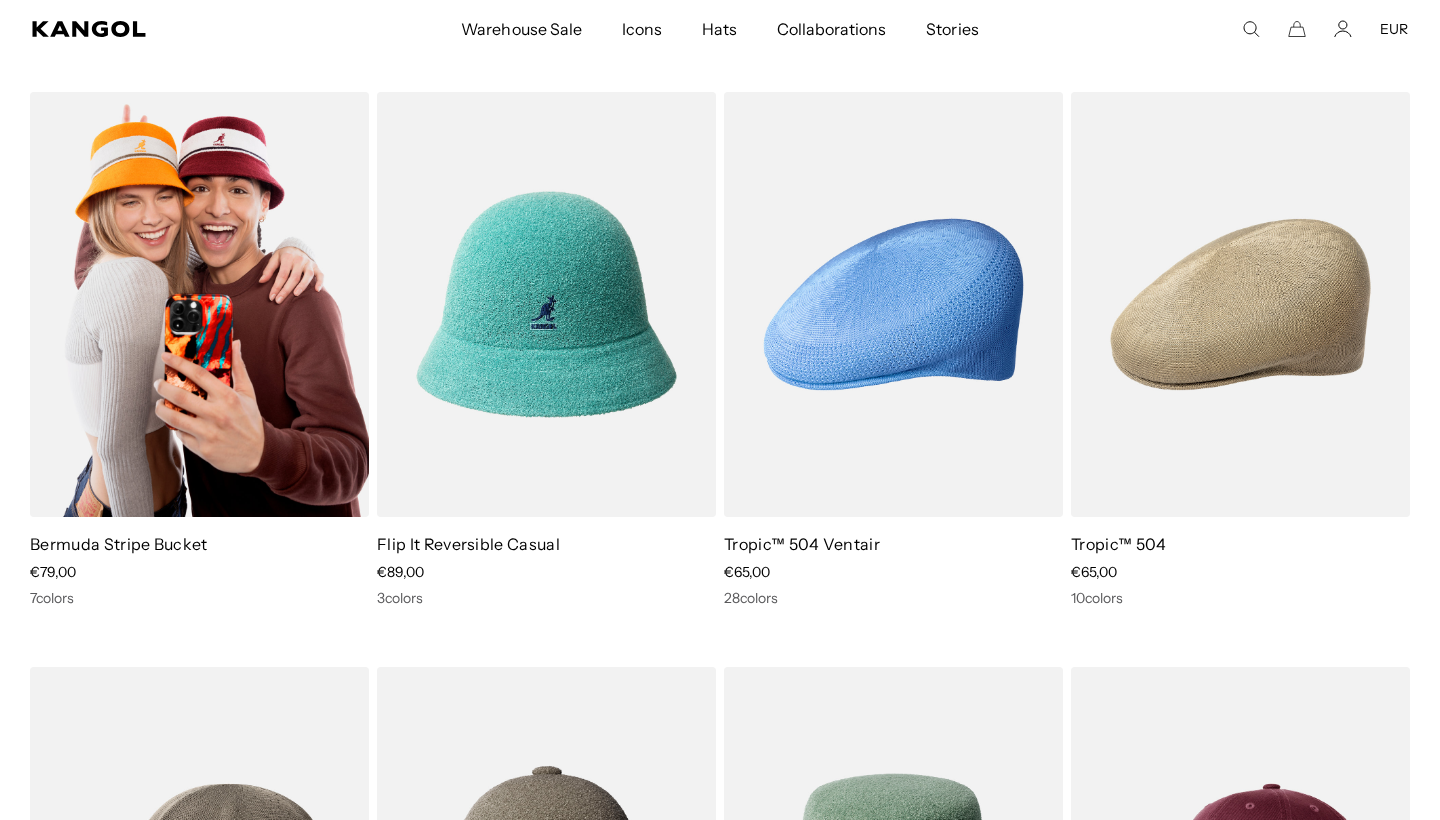 click at bounding box center [199, 305] 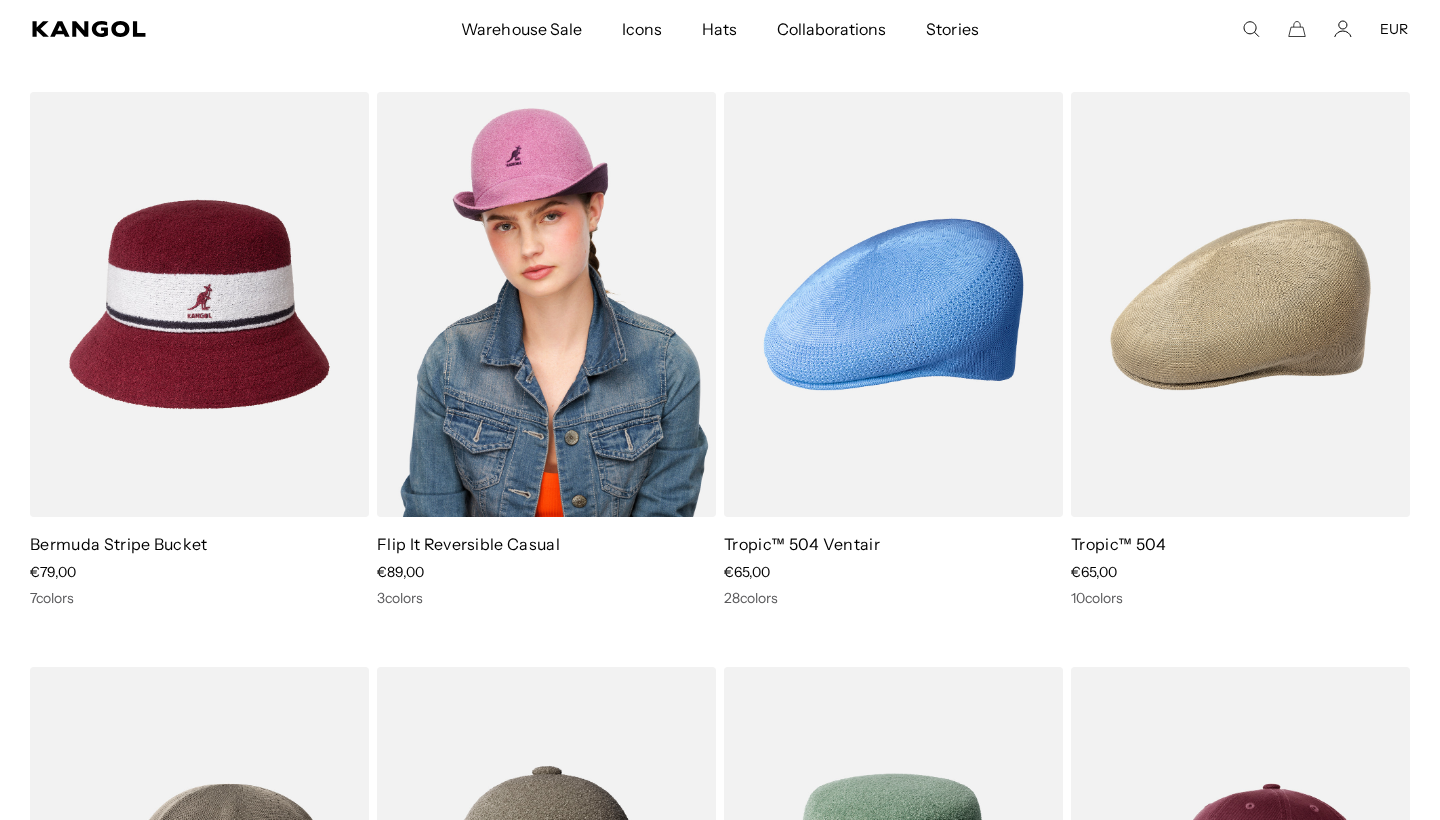 scroll, scrollTop: 0, scrollLeft: 0, axis: both 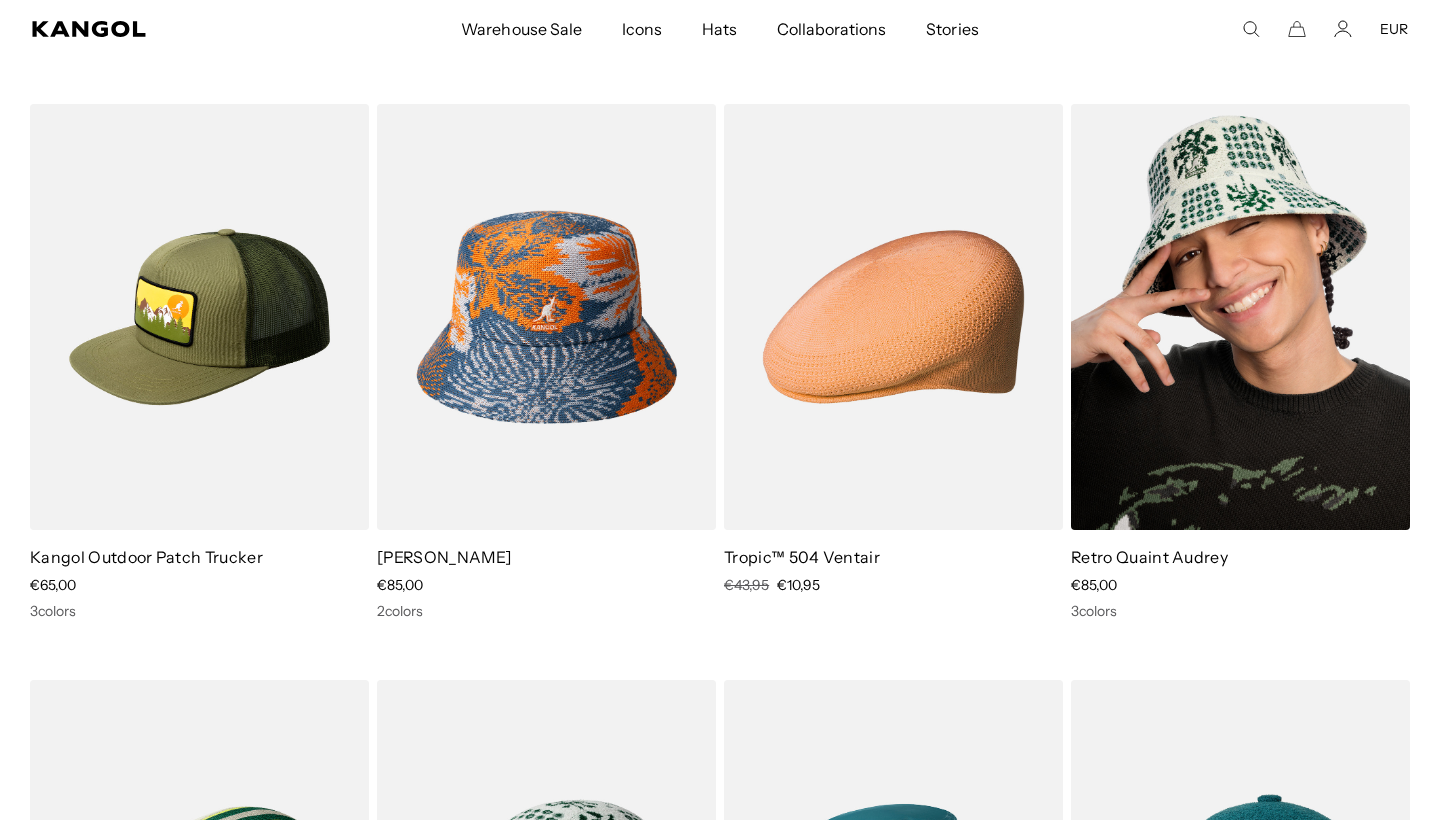 click at bounding box center [1240, 317] 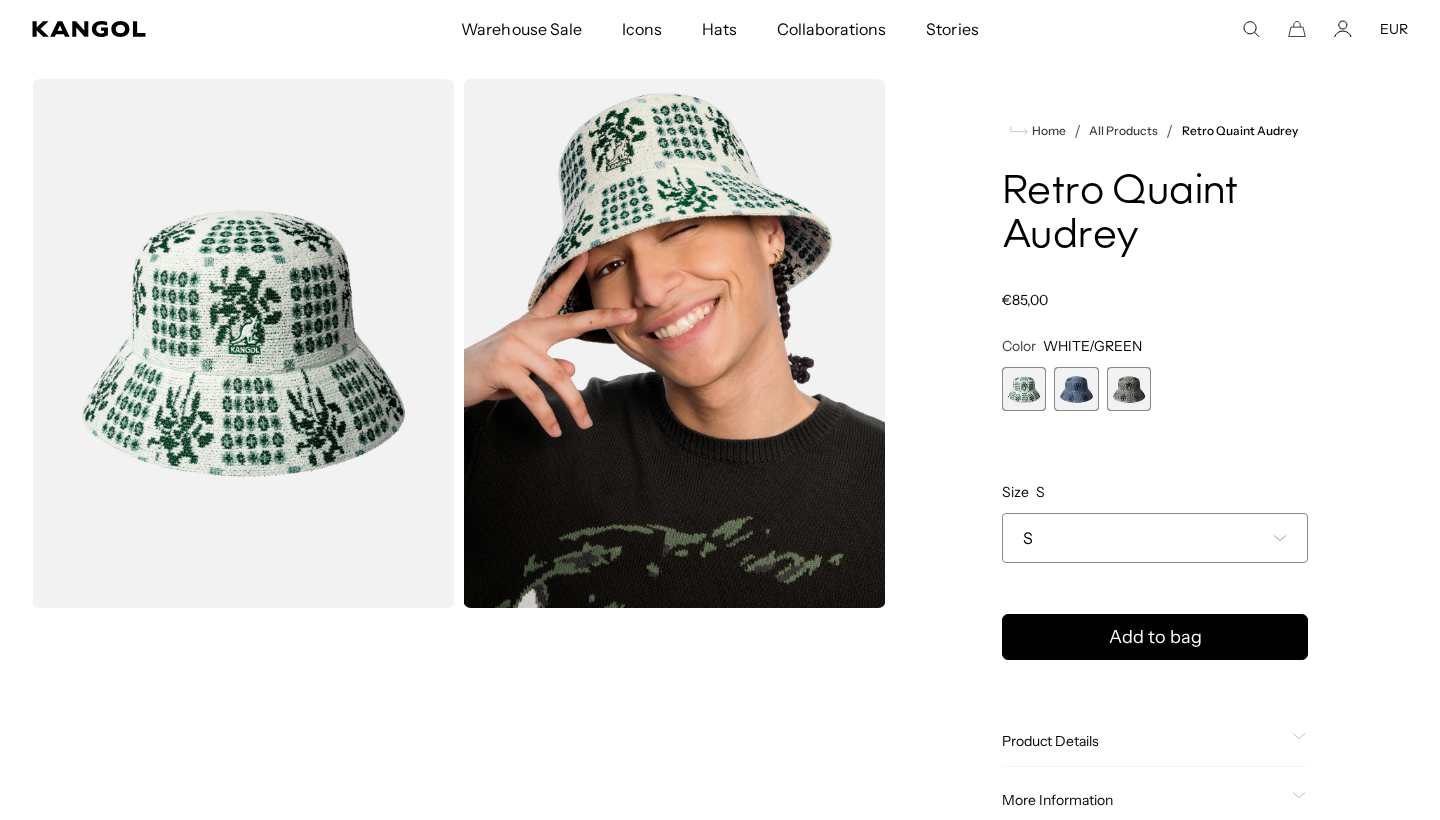click at bounding box center (1076, 389) 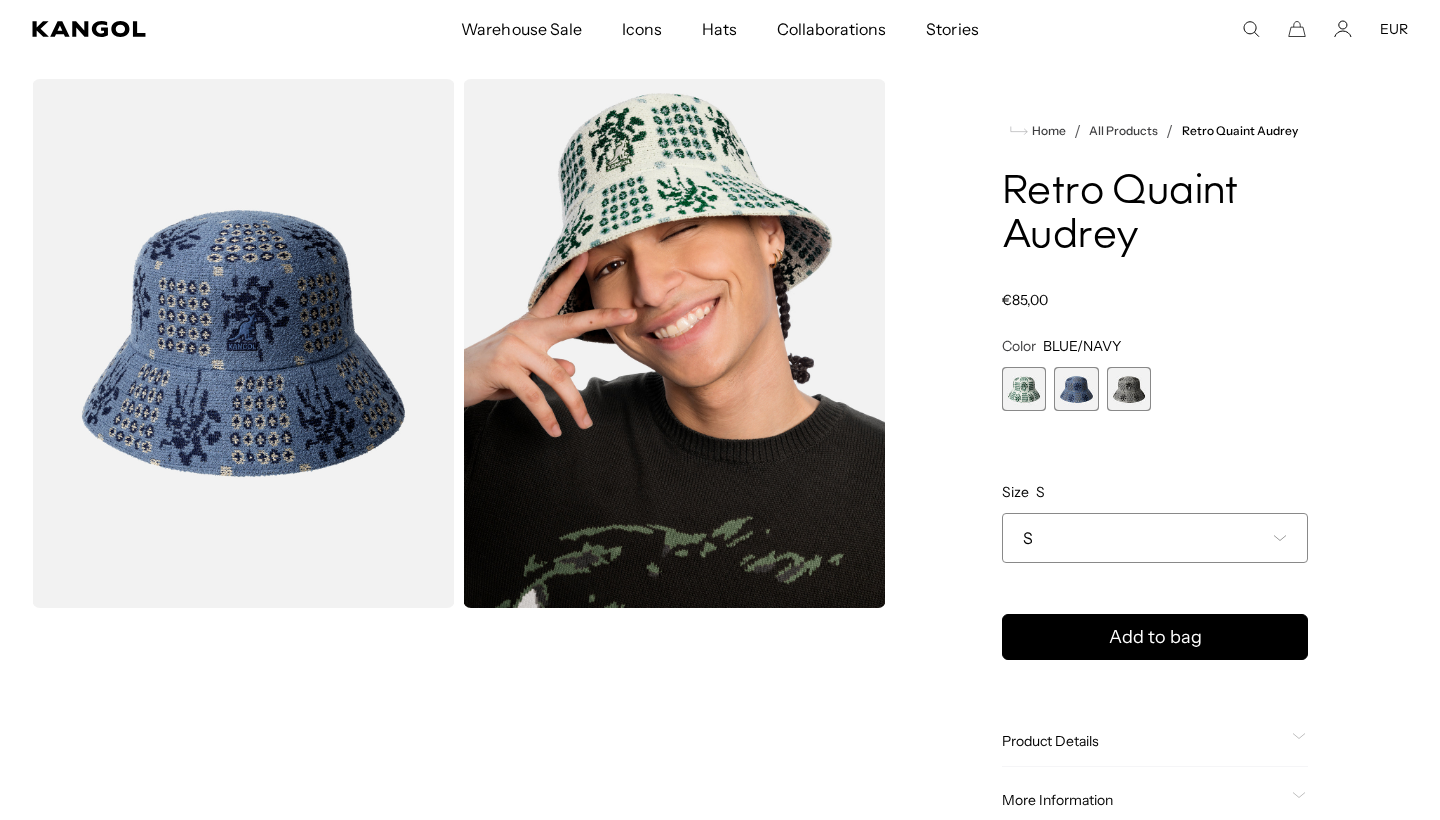 scroll, scrollTop: 0, scrollLeft: 0, axis: both 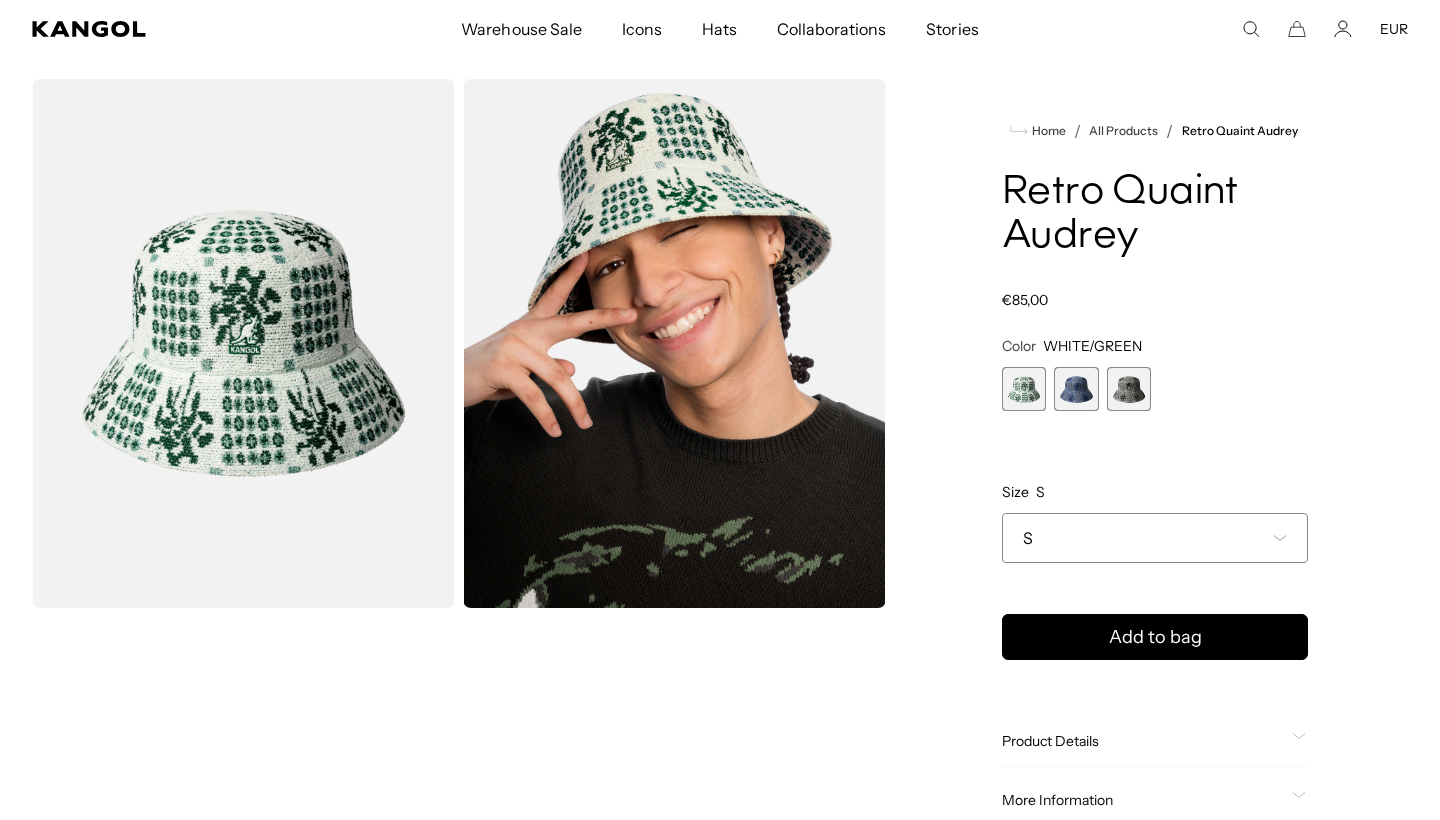click on "S" at bounding box center (1155, 538) 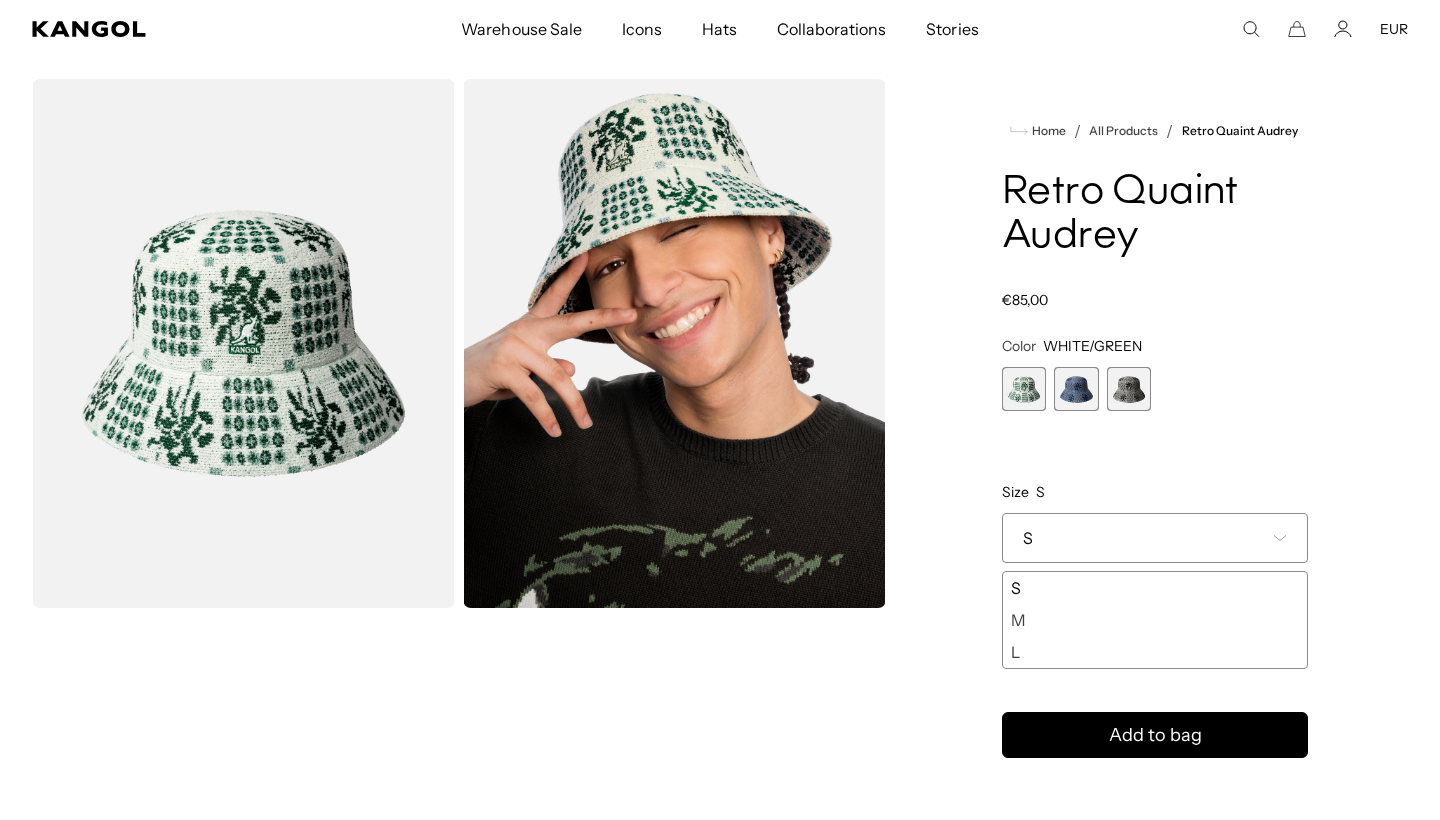 click on "M" at bounding box center (1155, 620) 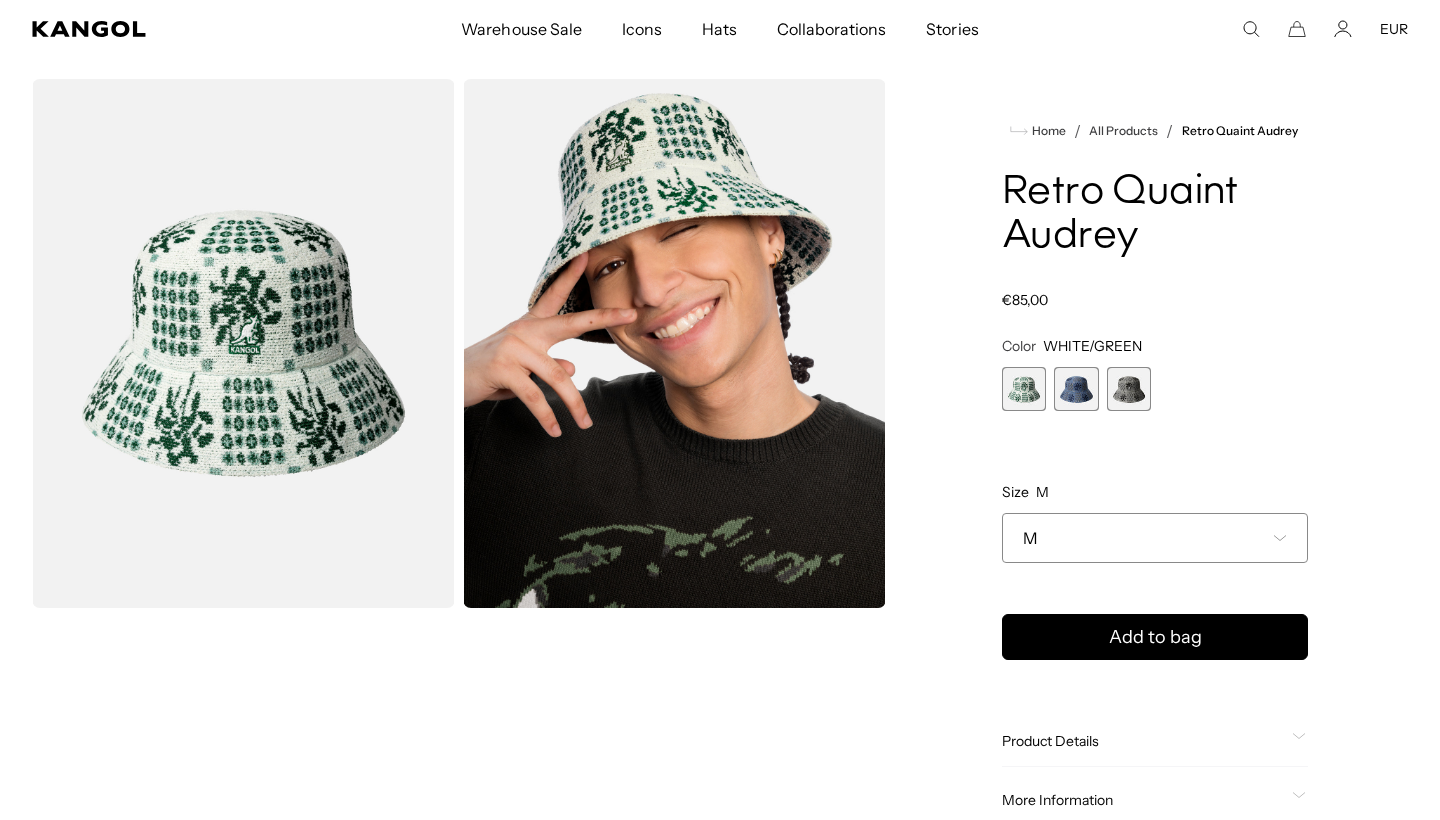 scroll, scrollTop: 0, scrollLeft: 412, axis: horizontal 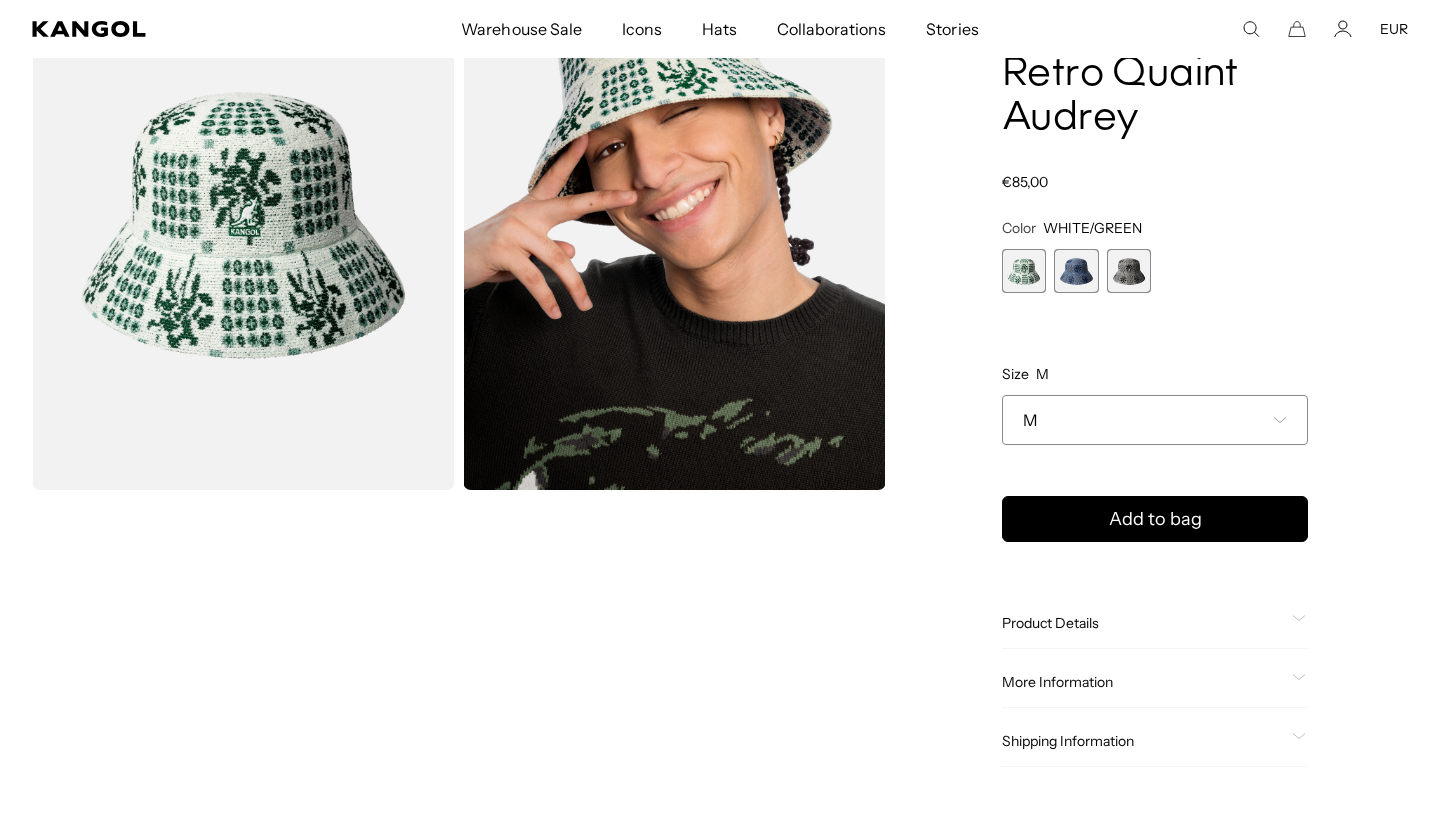 click on "More Information
Style ID
K3752
Shape
BUCKET
Fabrication
BERMUDA
USA Made or Imported
Imported" 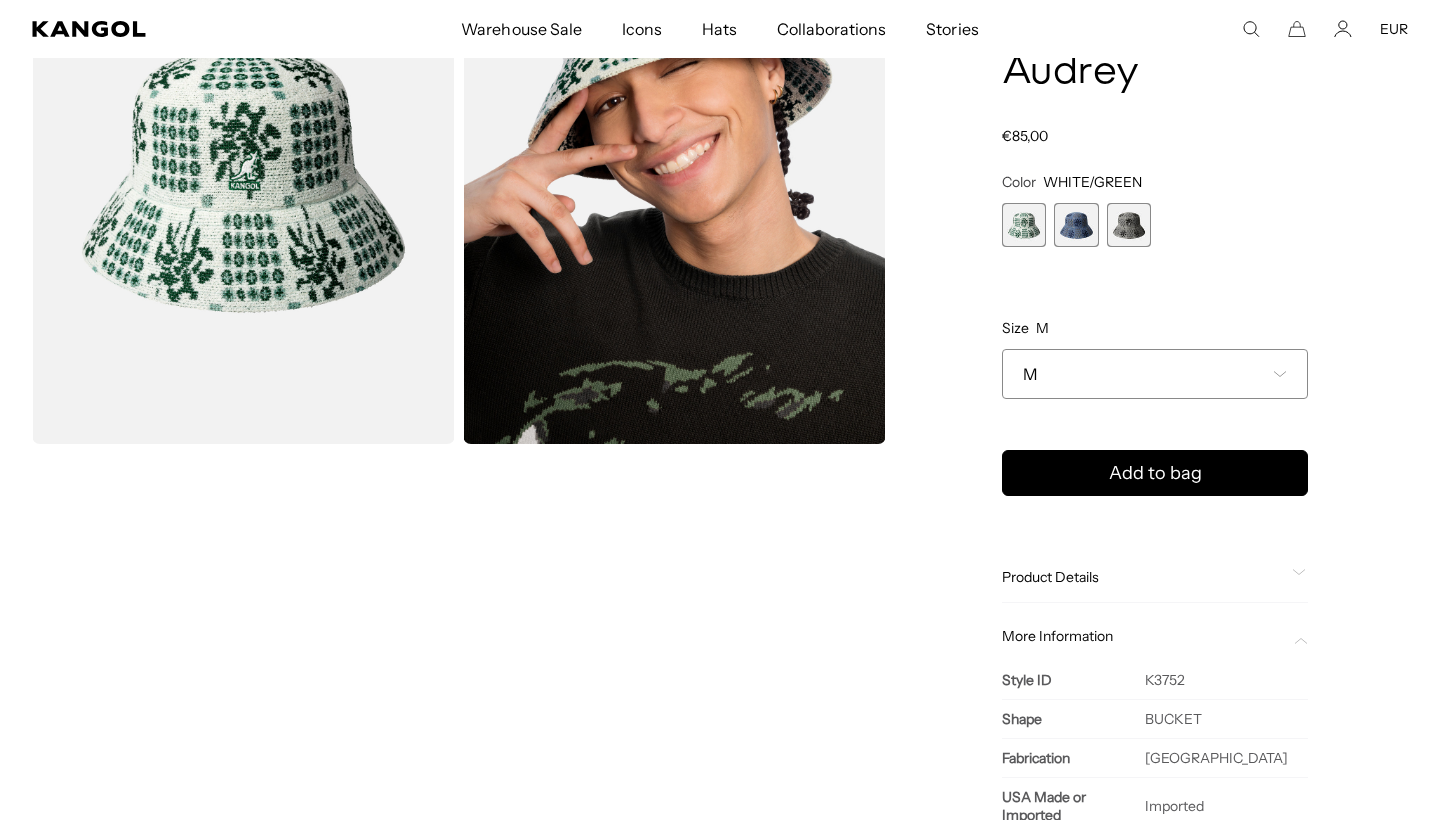 scroll, scrollTop: 250, scrollLeft: 0, axis: vertical 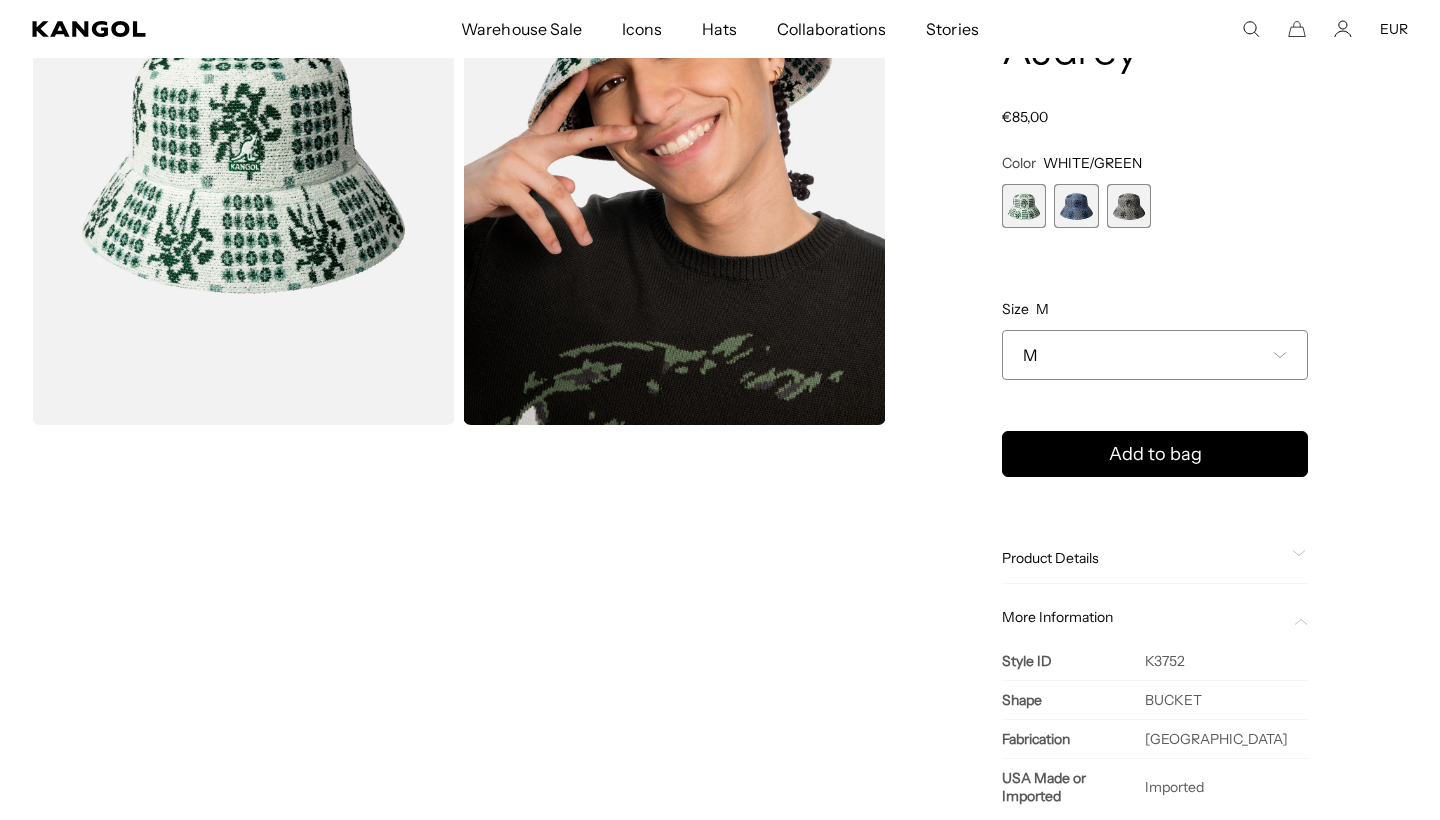click on "Product Details
The Retro Quaint Audrey is a combination of our Bermuda, Tropic & recycled polyester yarns to create an allover high and low retro garden inspired texture. The Audrey shape is a Kangol favorite with its bucket crown and wider brim. We've finished this style with our classic Kangol® Kangaroo logo in matching colors on the front of the head." 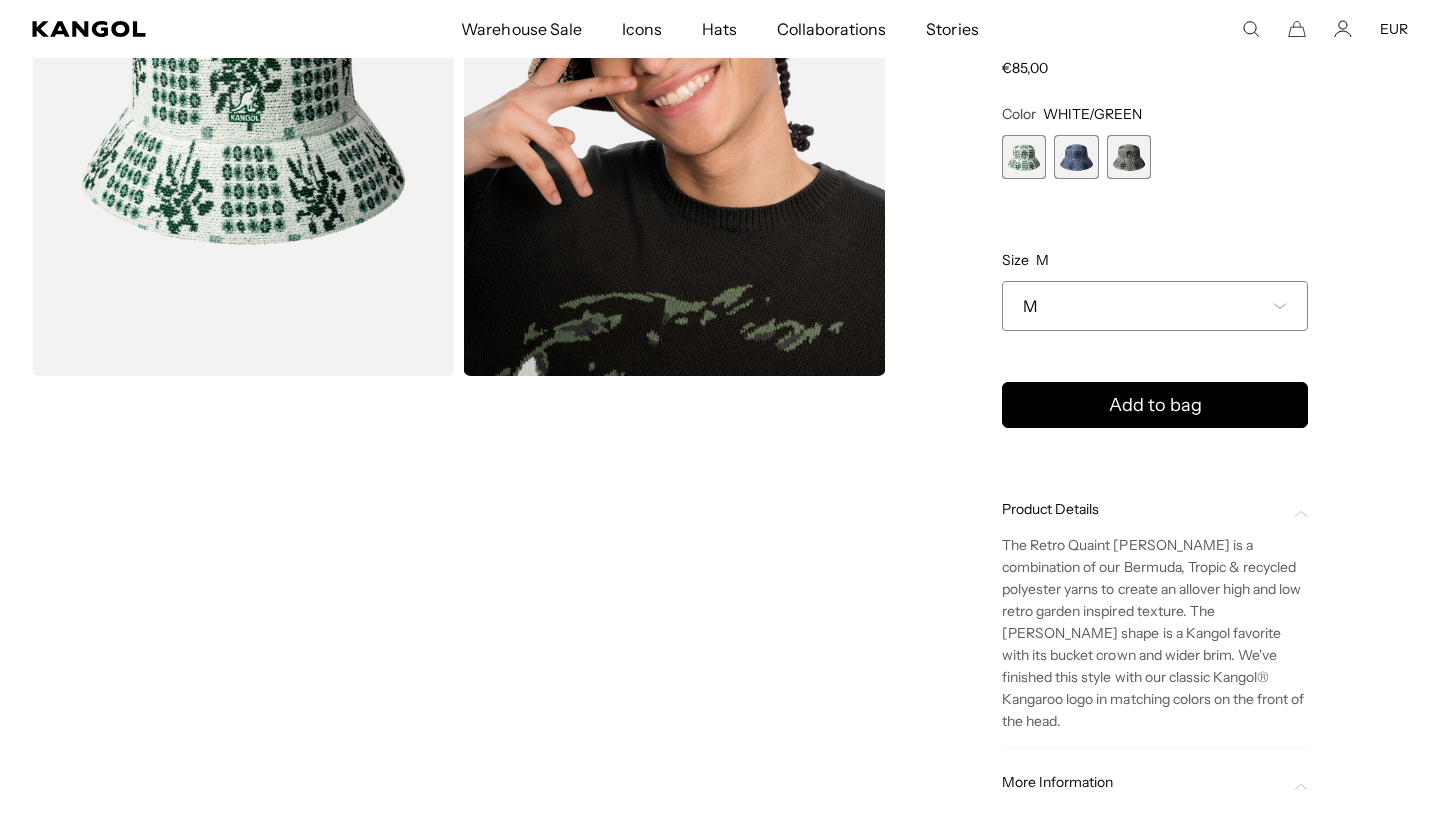 scroll, scrollTop: 336, scrollLeft: 0, axis: vertical 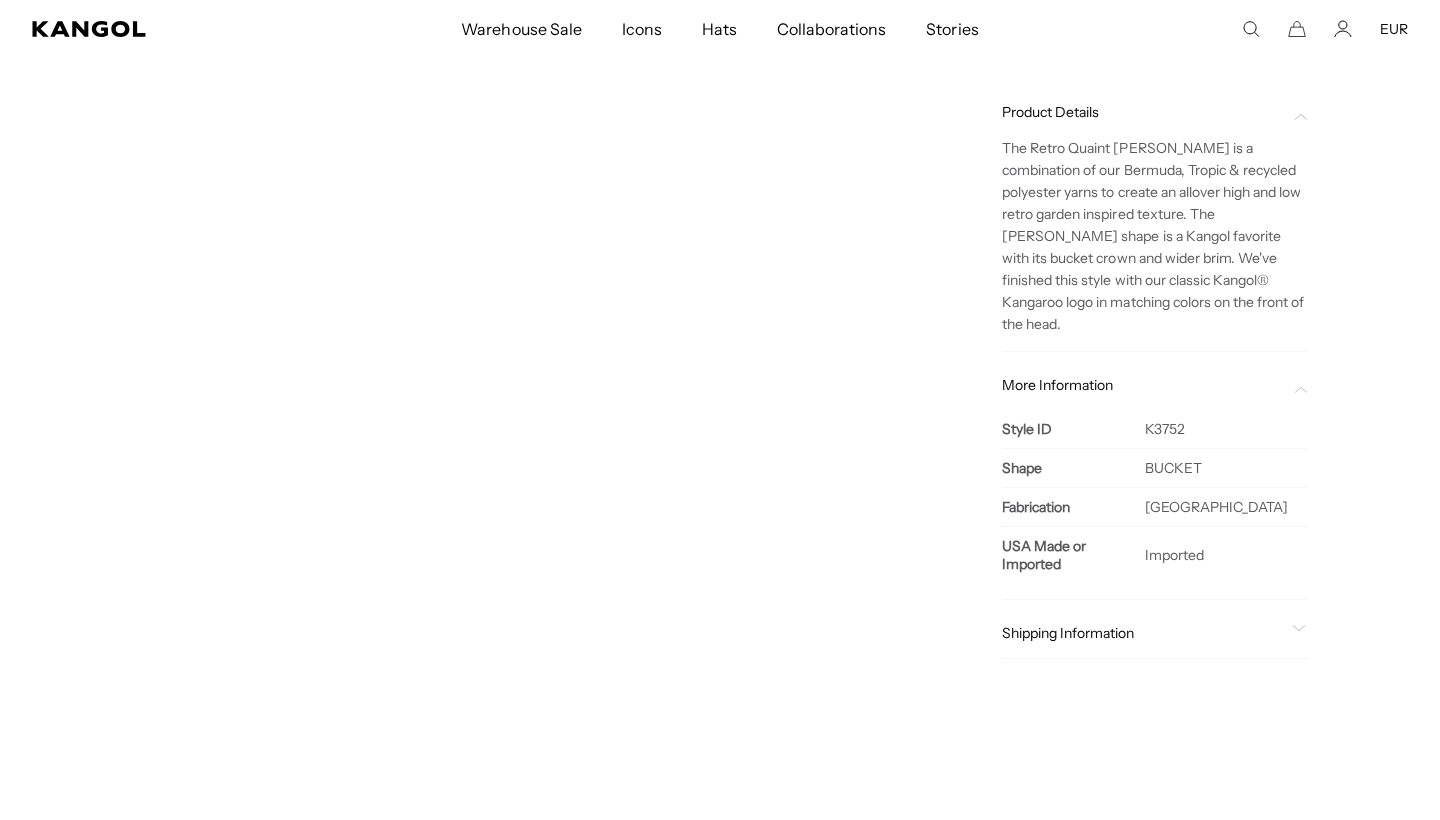 click on "Shipping Information" 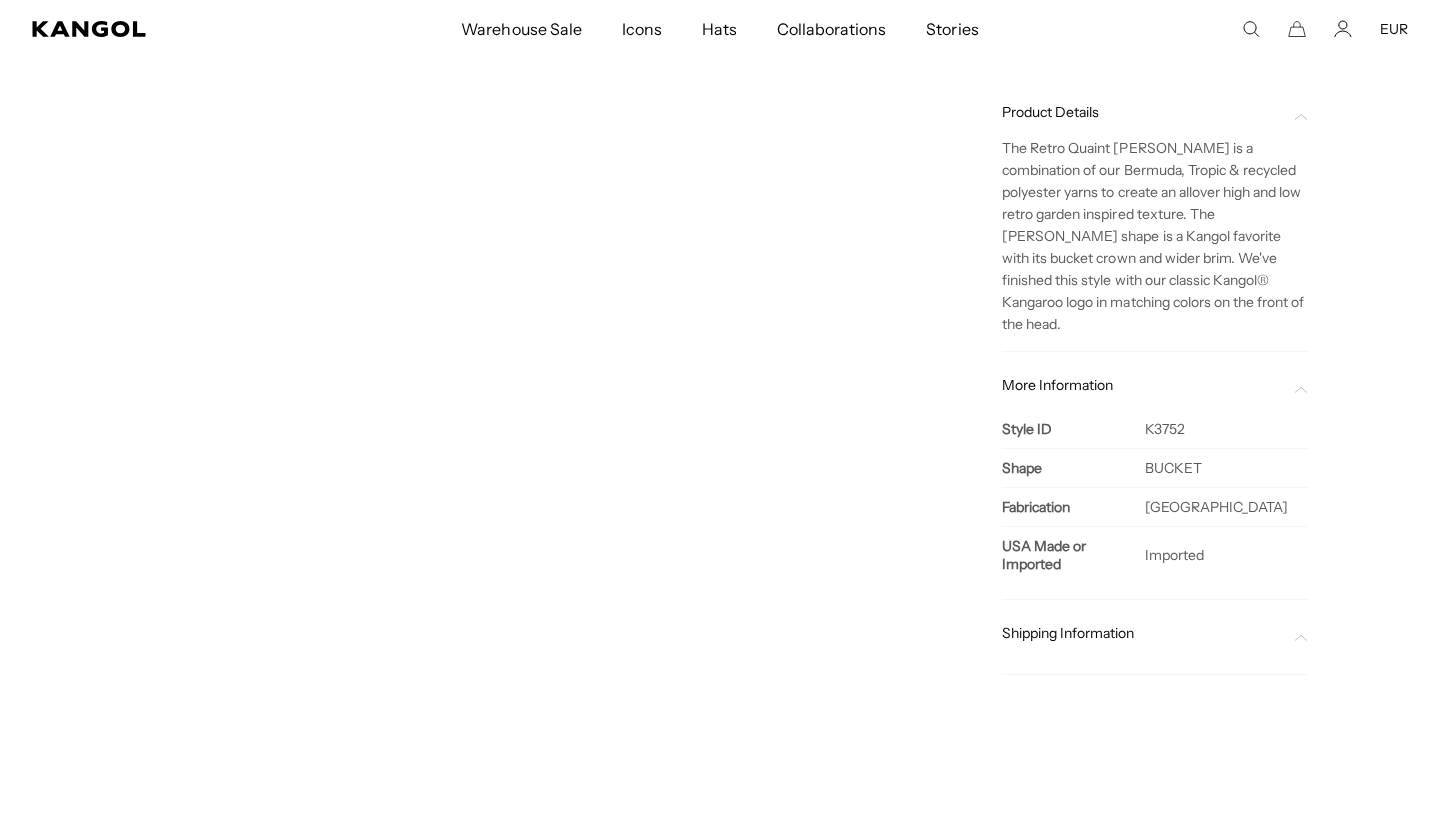 scroll, scrollTop: 0, scrollLeft: 0, axis: both 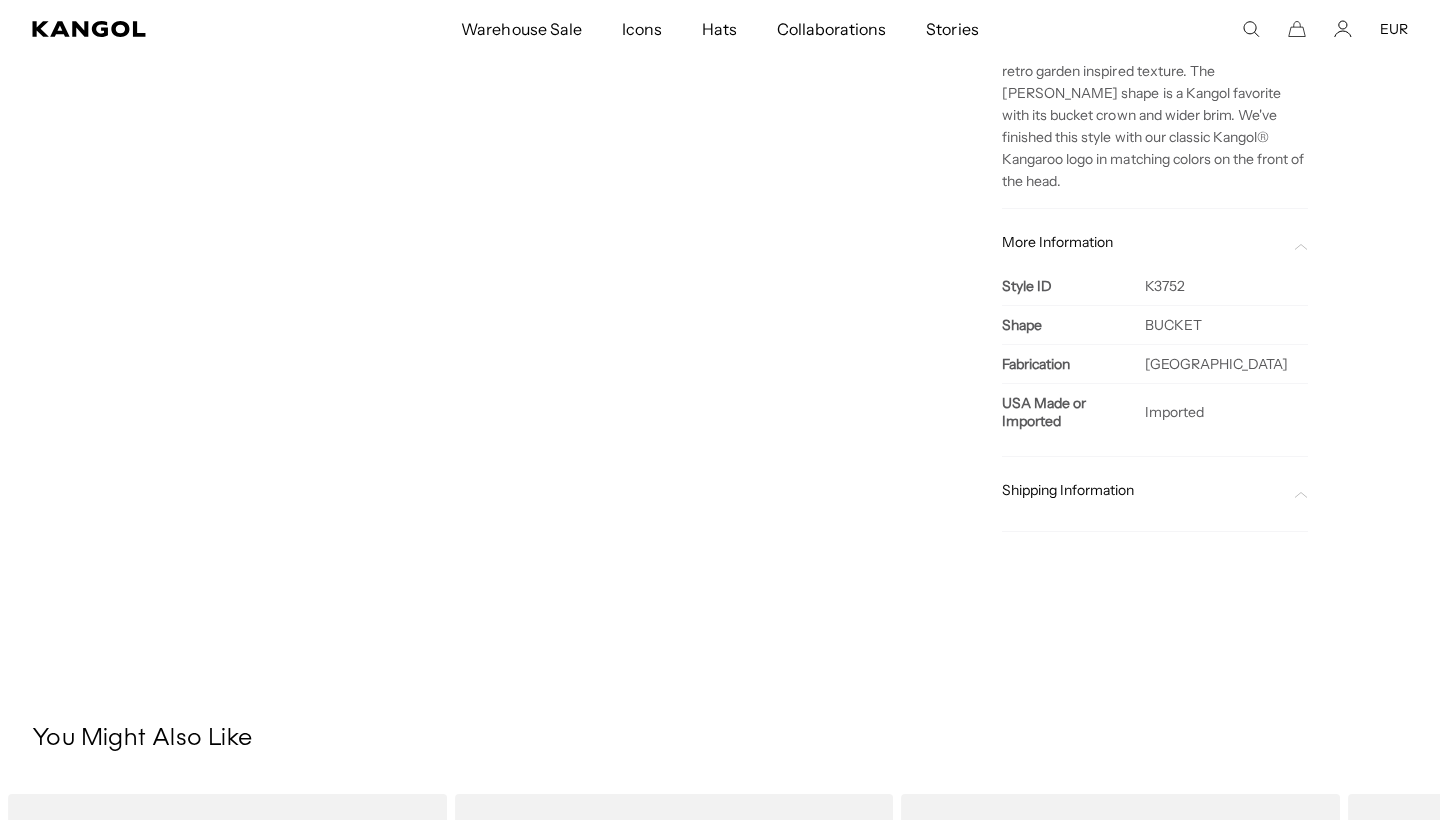 click on "Shipping Information" 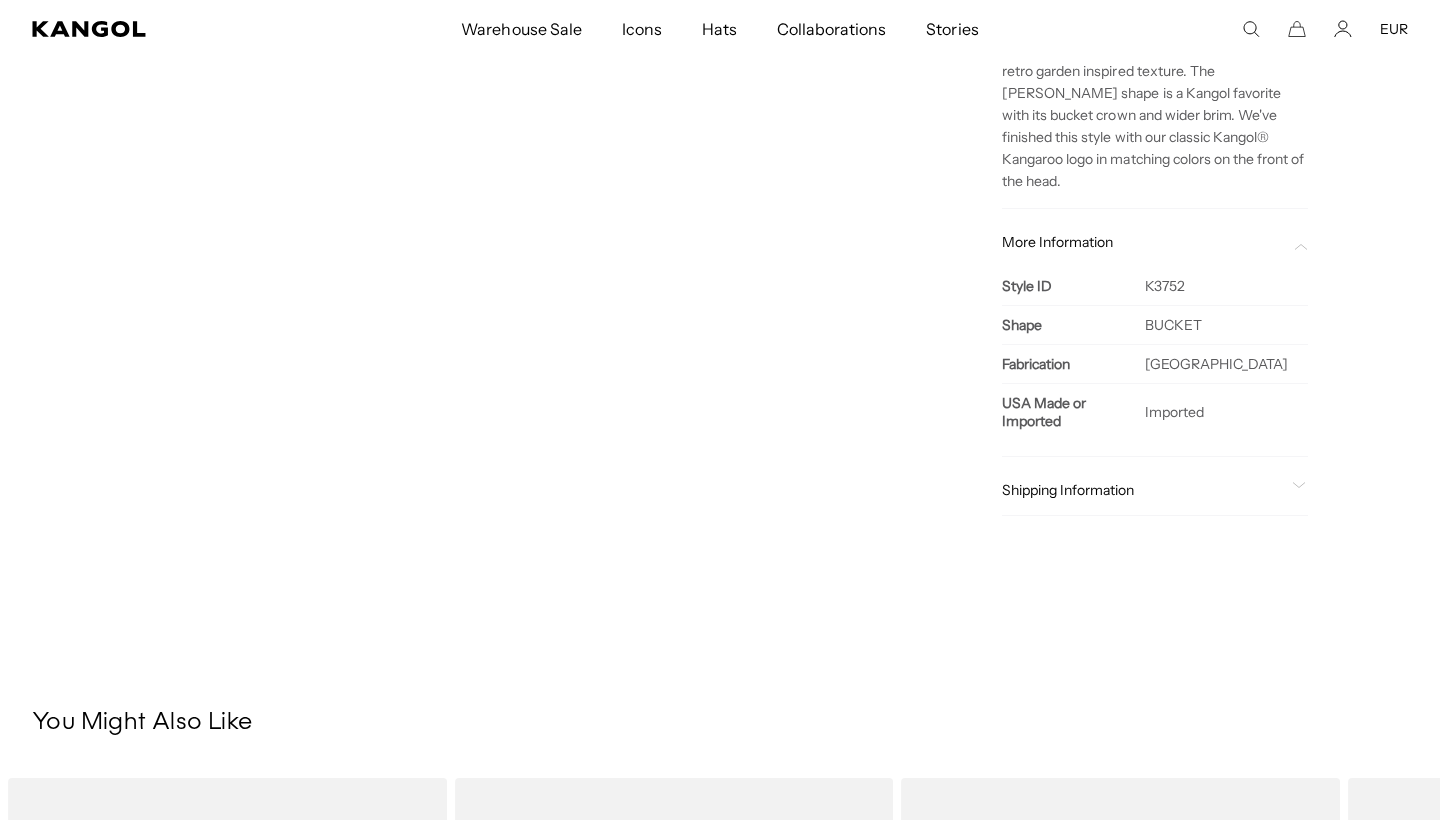 scroll, scrollTop: 0, scrollLeft: 412, axis: horizontal 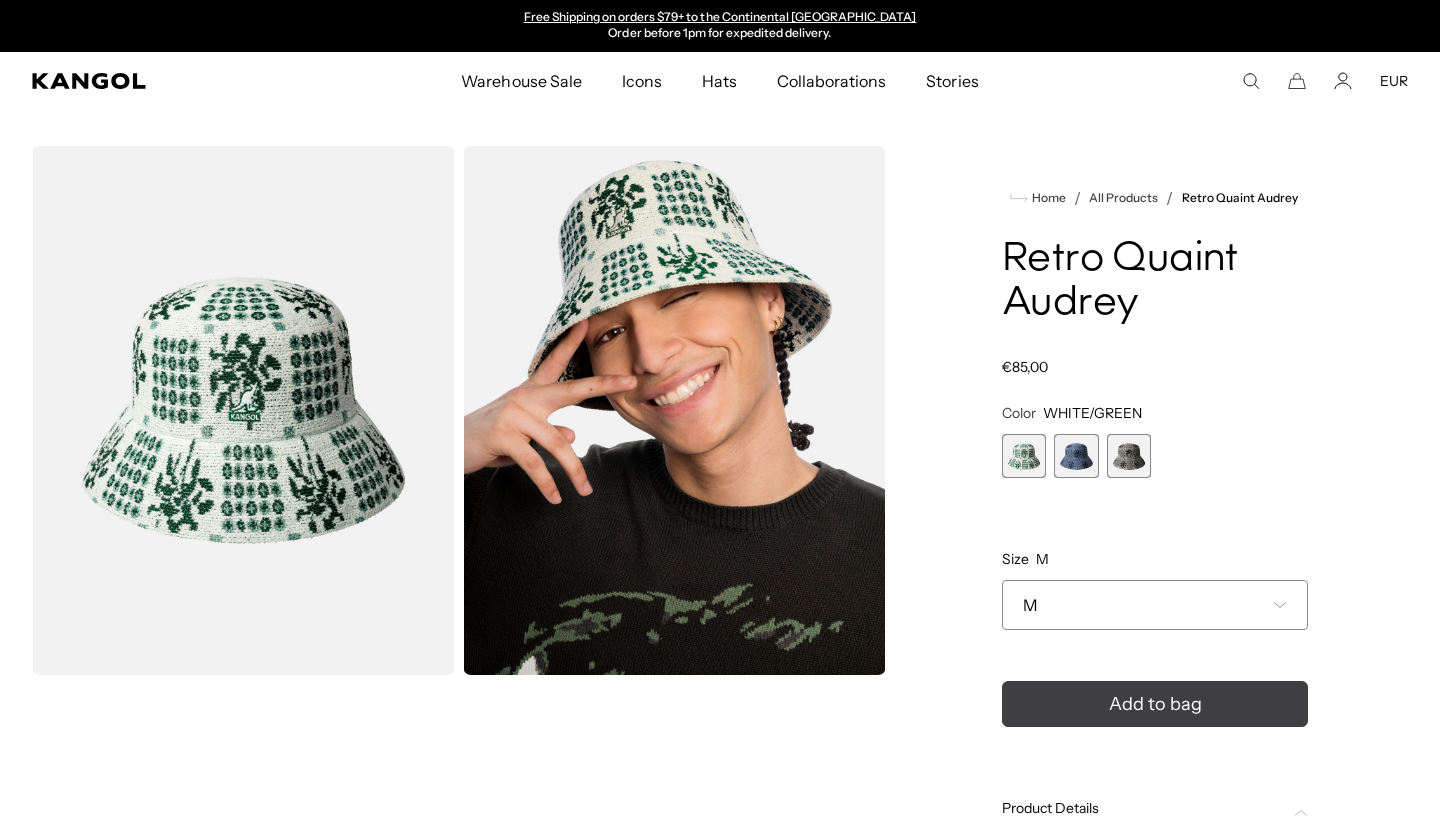 click on "Add to bag" at bounding box center (1155, 704) 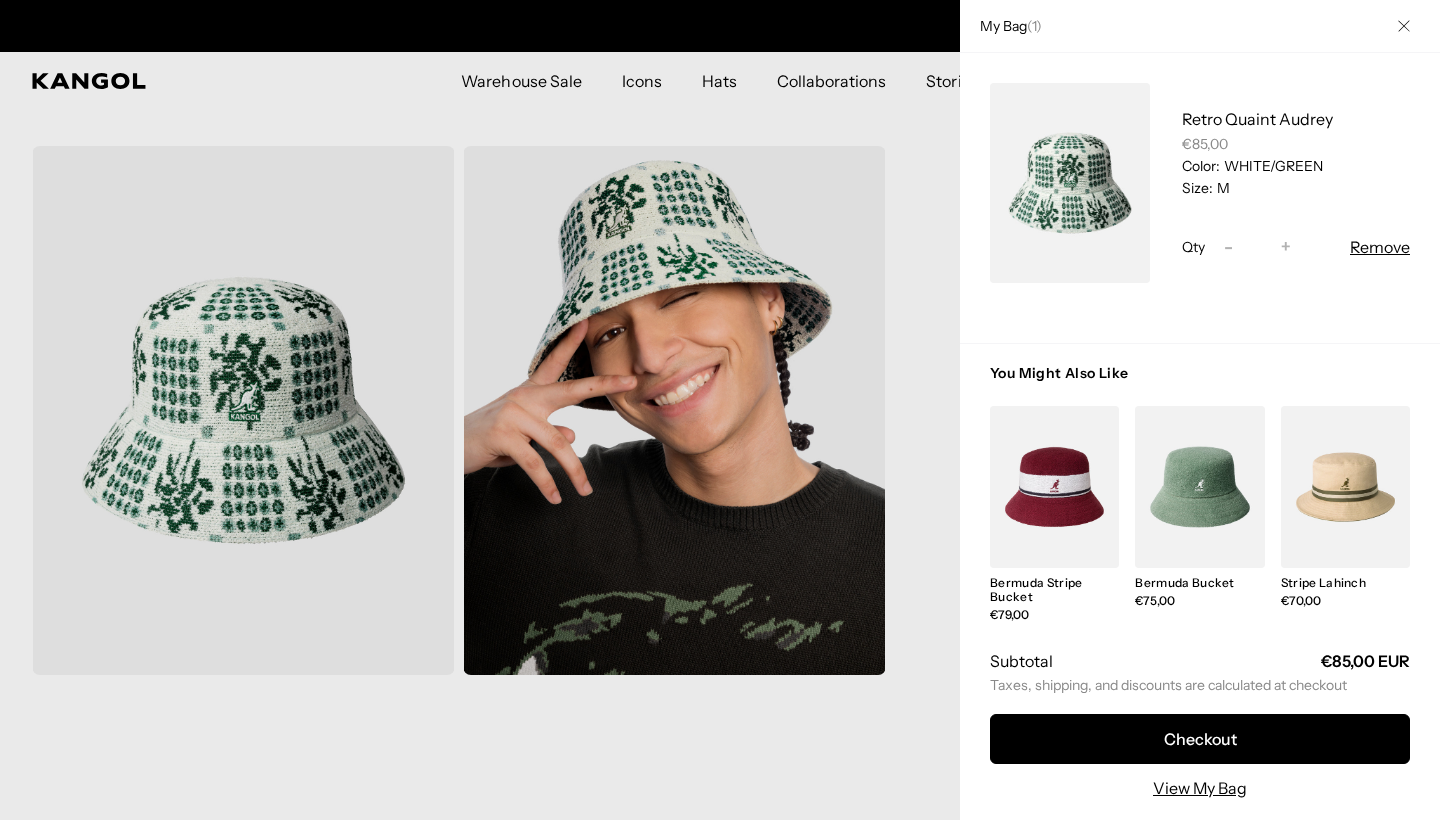 scroll, scrollTop: 0, scrollLeft: 0, axis: both 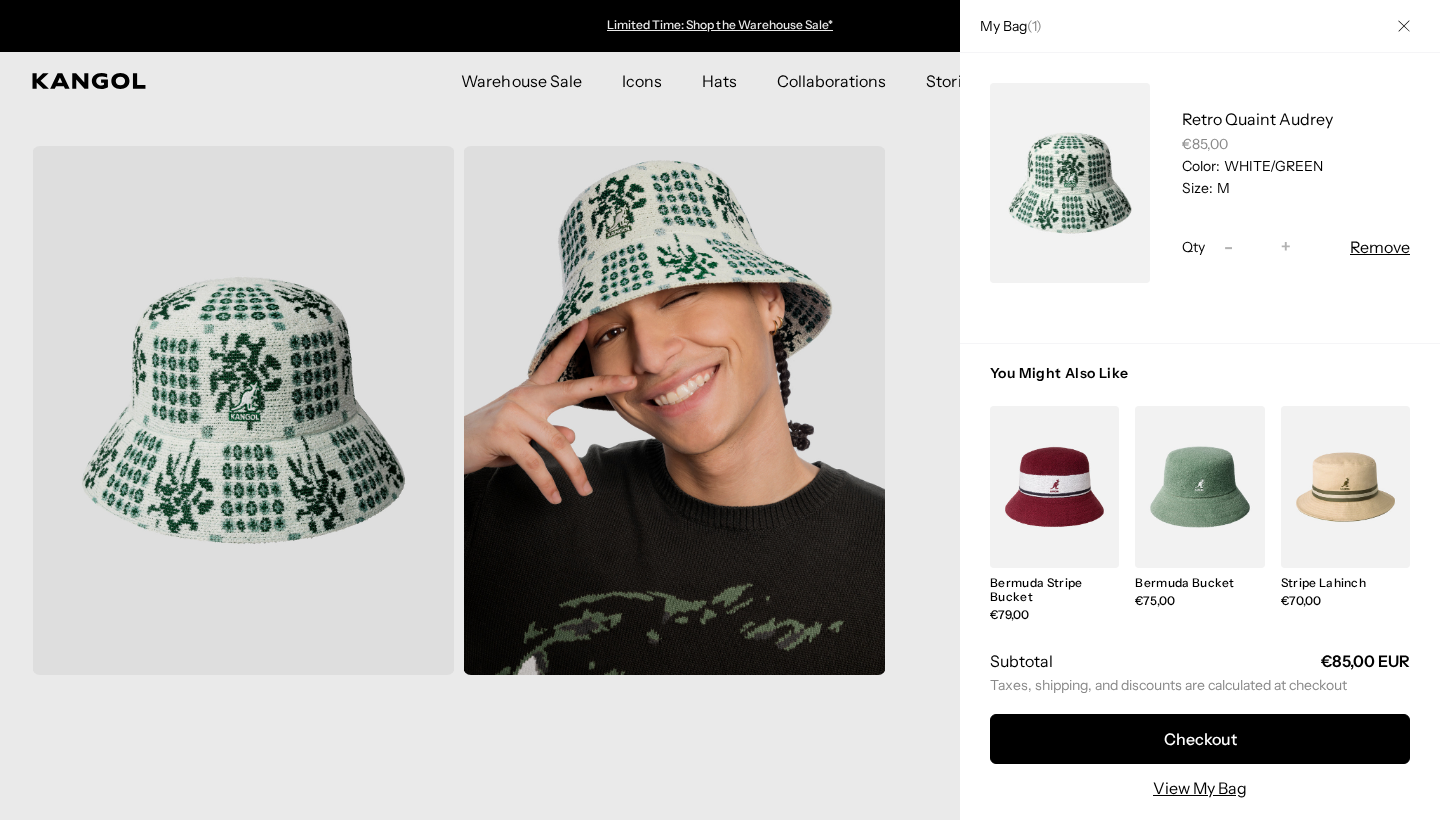 click at bounding box center [720, 410] 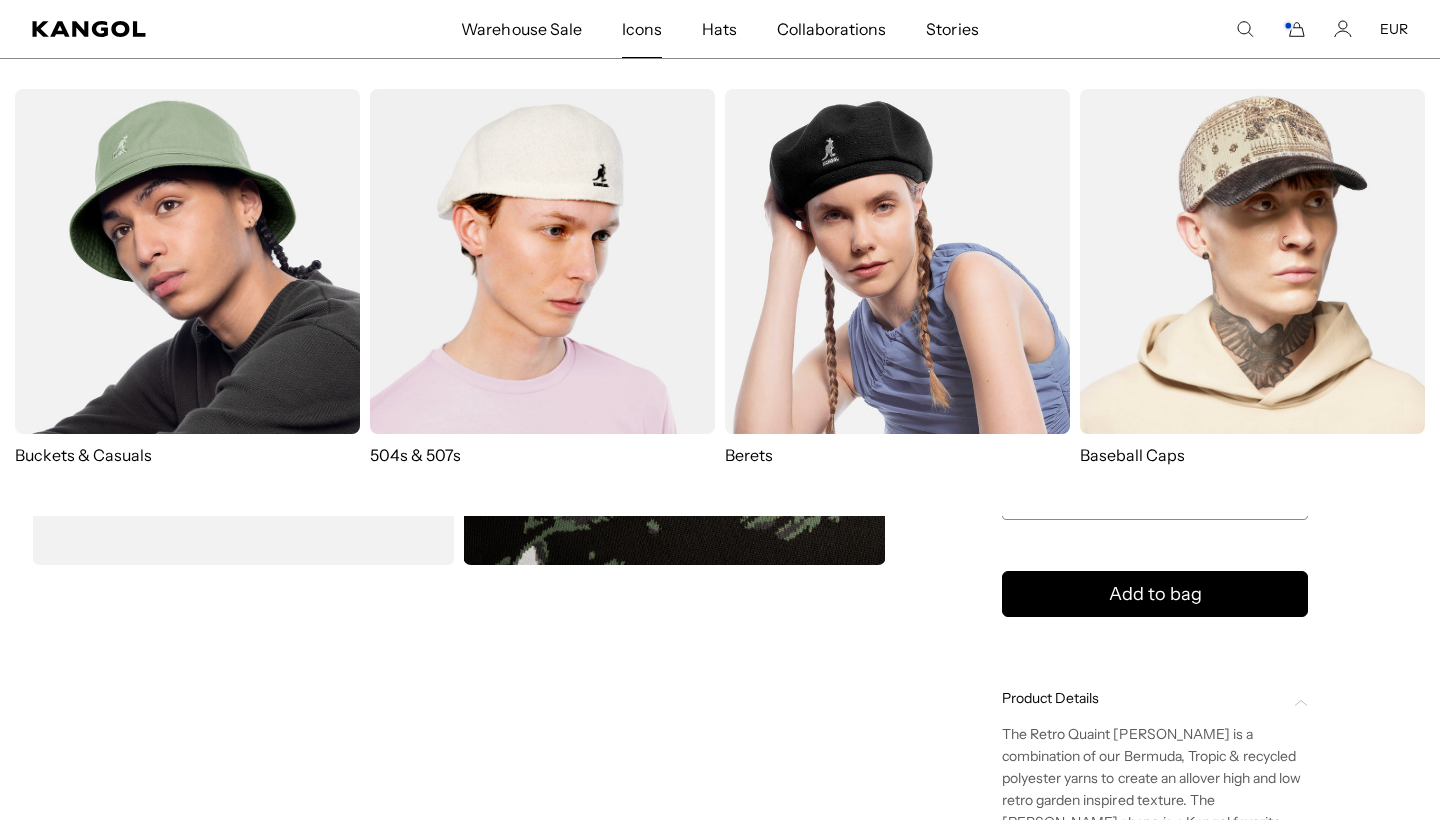 scroll, scrollTop: 0, scrollLeft: 412, axis: horizontal 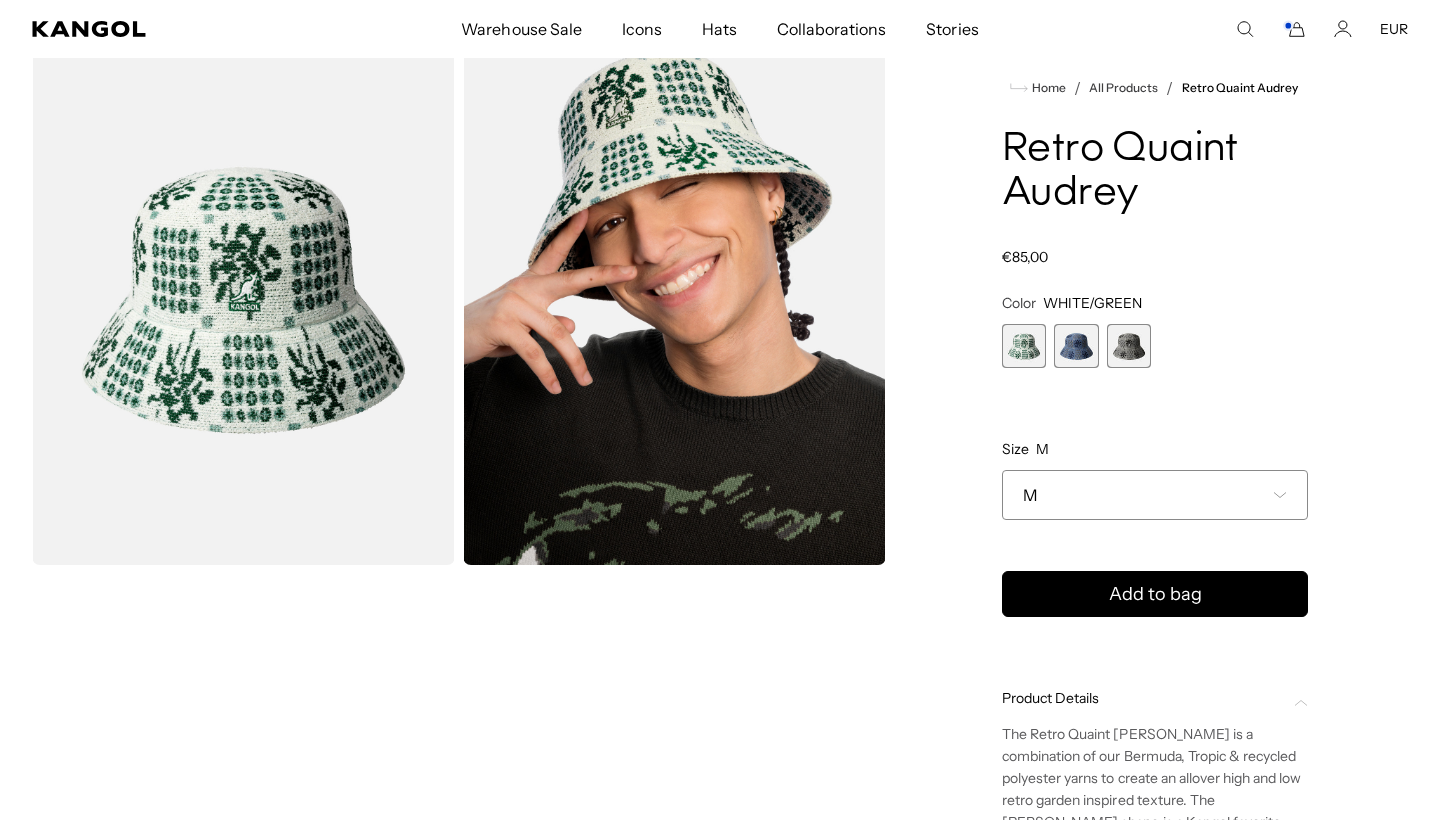 click 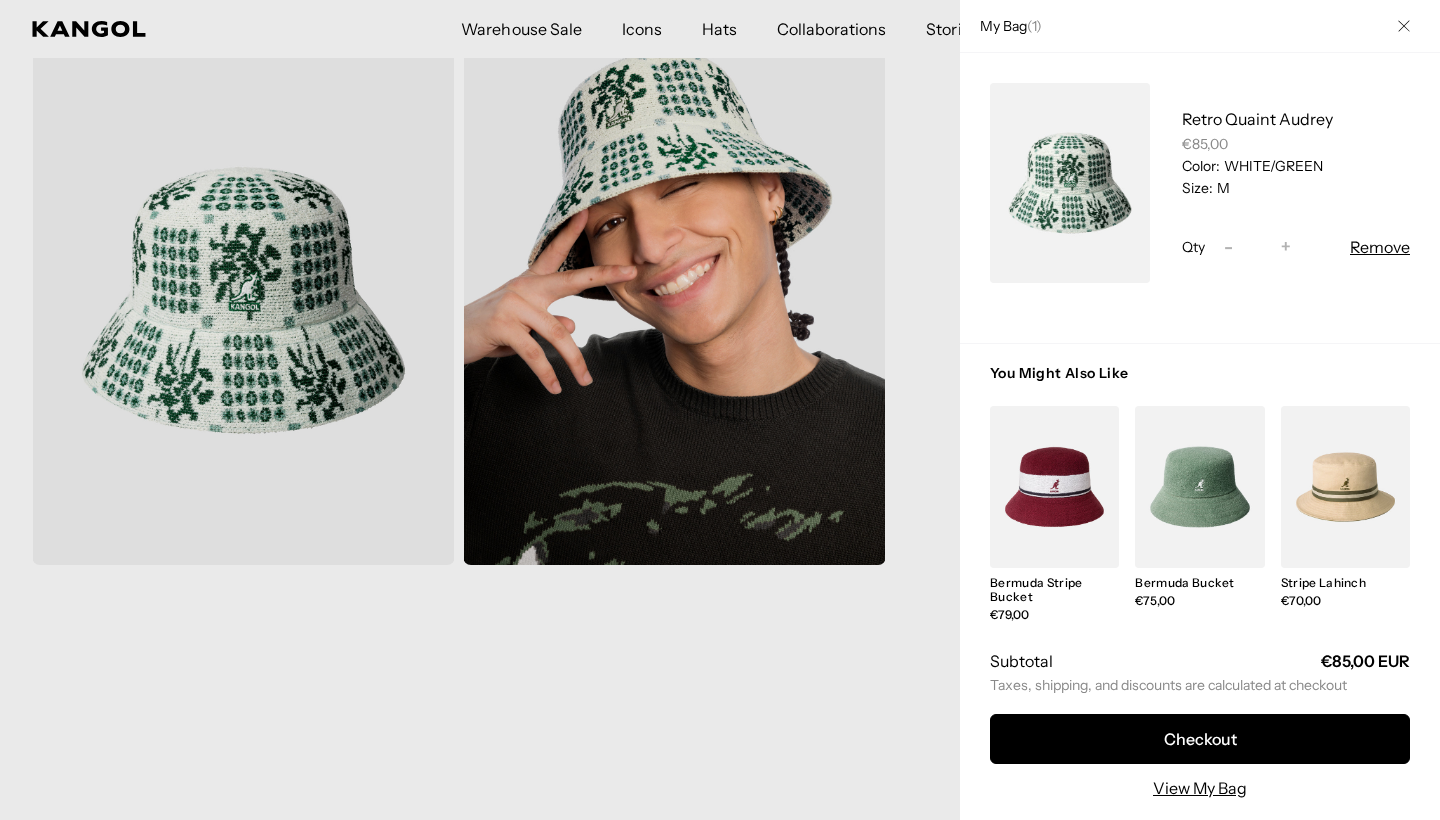 click at bounding box center (720, 410) 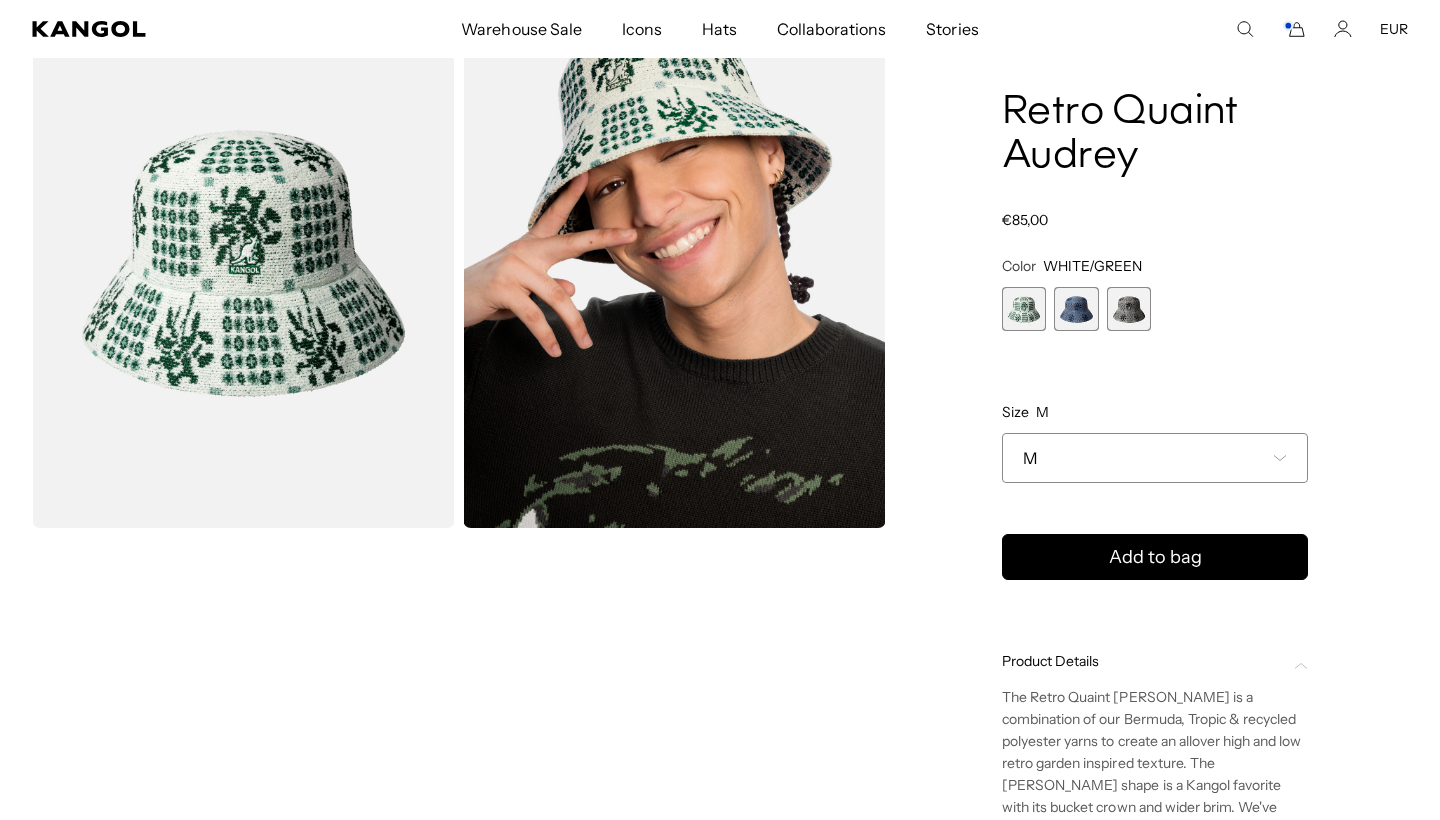 scroll, scrollTop: 481, scrollLeft: 0, axis: vertical 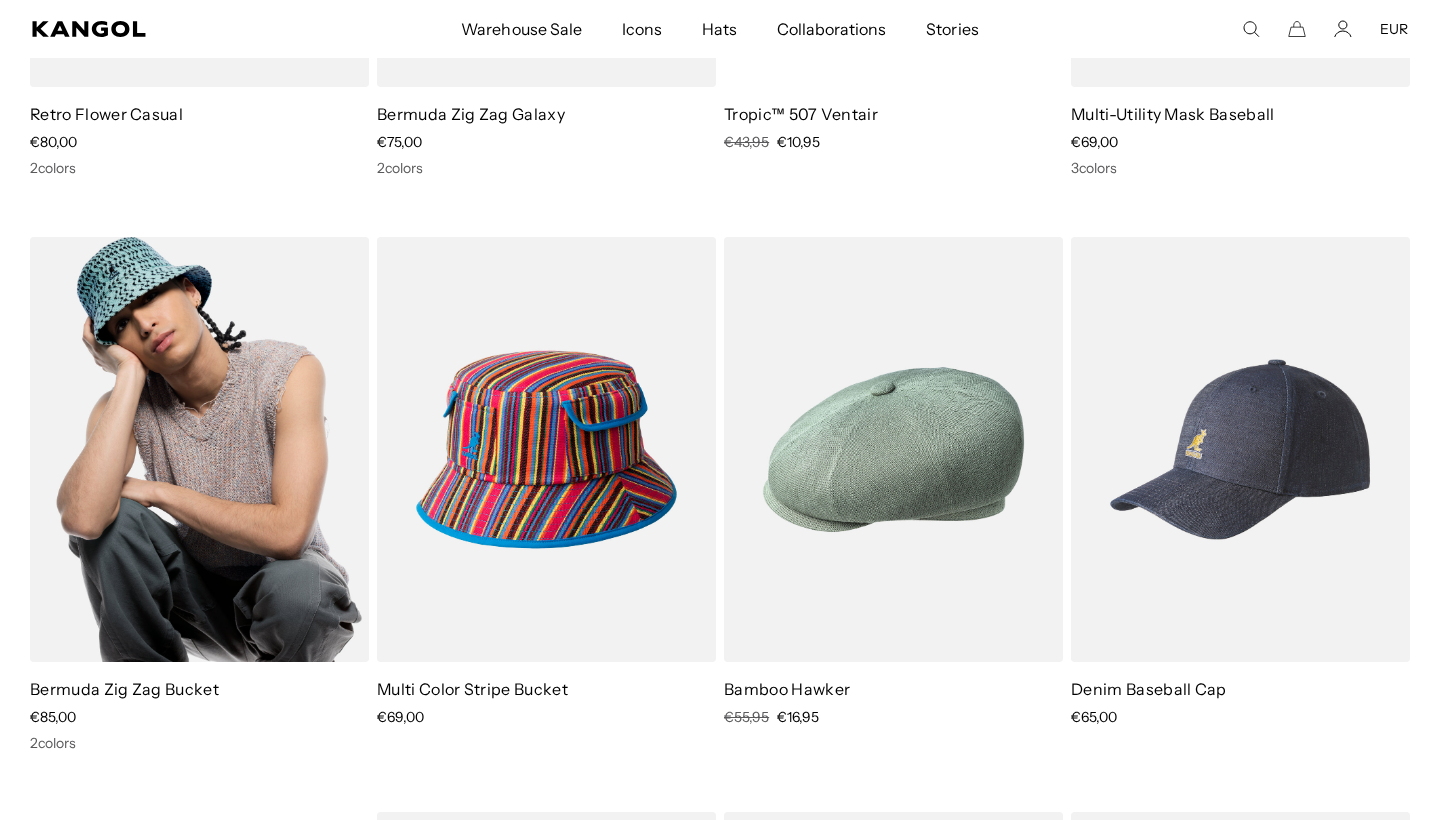 click at bounding box center (199, 450) 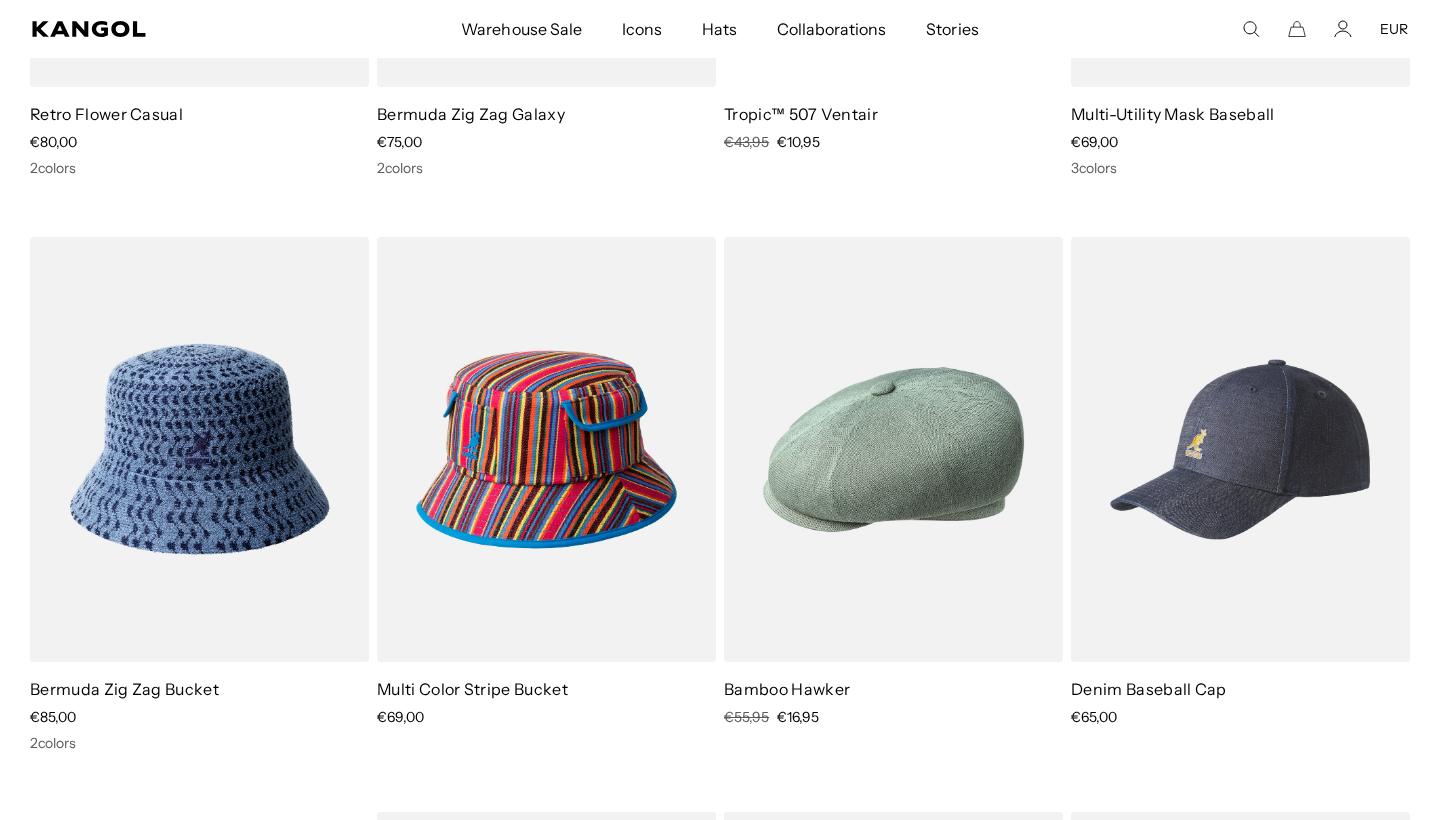scroll, scrollTop: 0, scrollLeft: 412, axis: horizontal 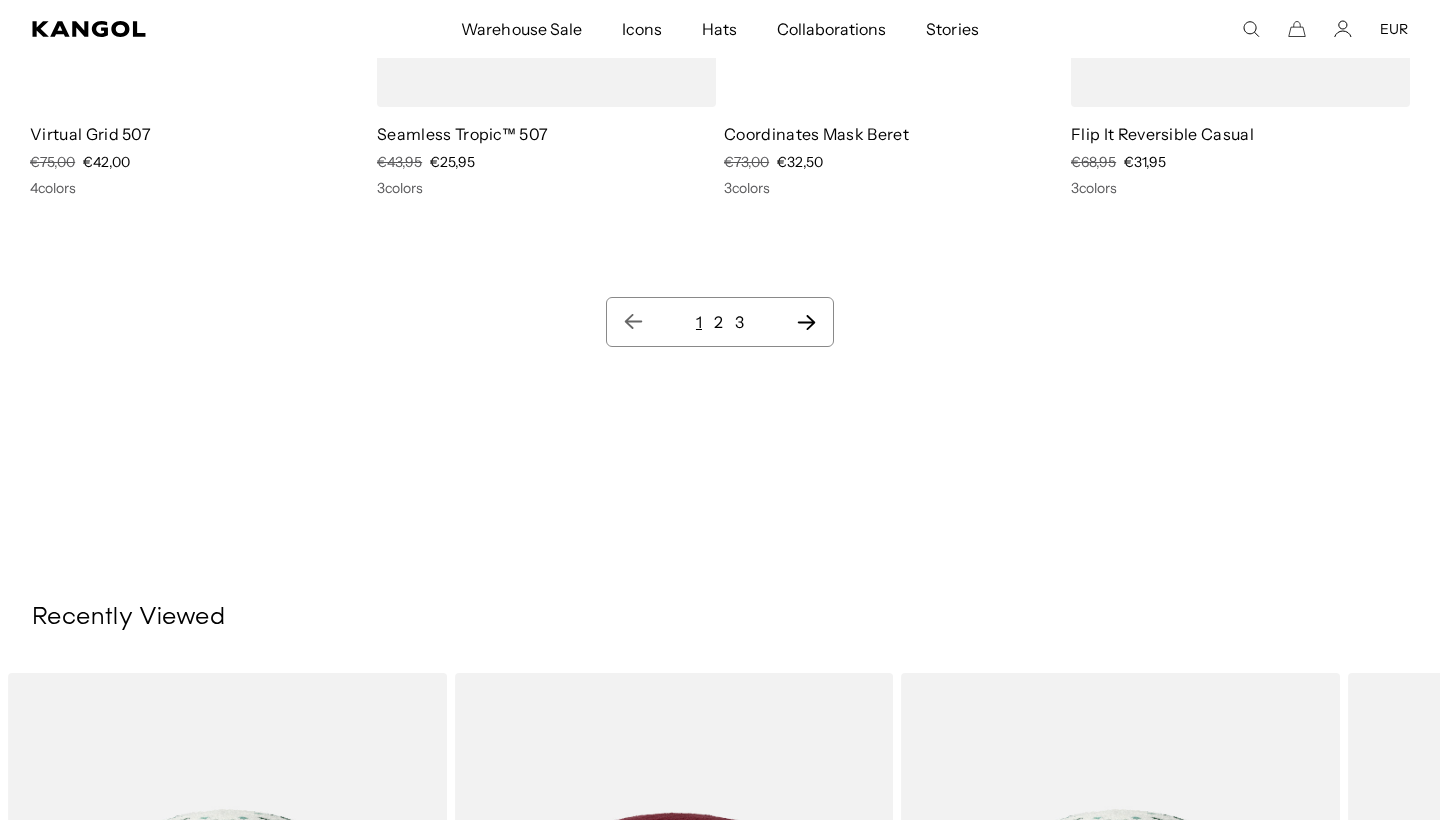 click on "Search here
EUR
USD
EUR" at bounding box center [1271, 29] 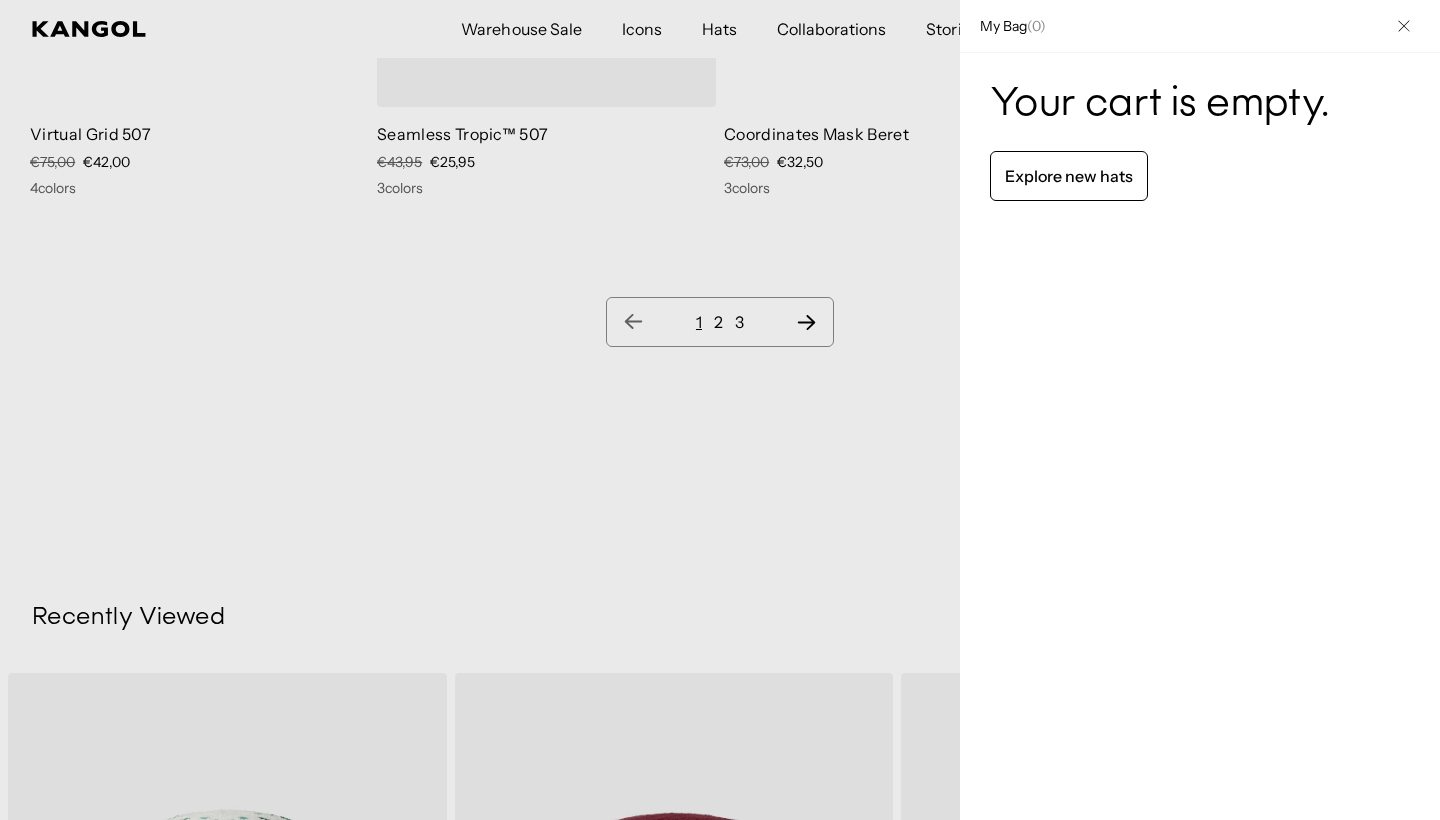 click at bounding box center (720, 410) 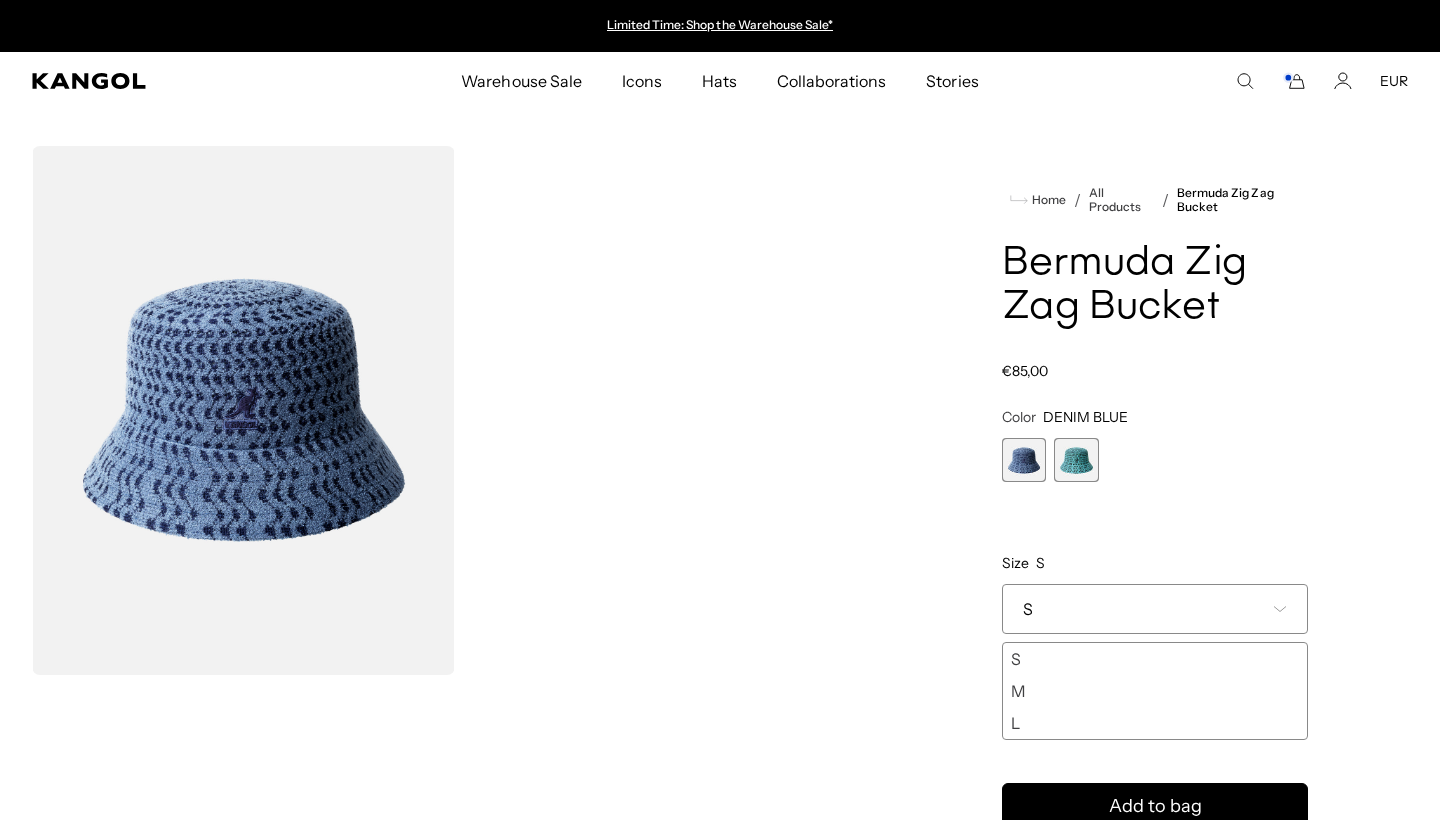 scroll, scrollTop: 0, scrollLeft: 0, axis: both 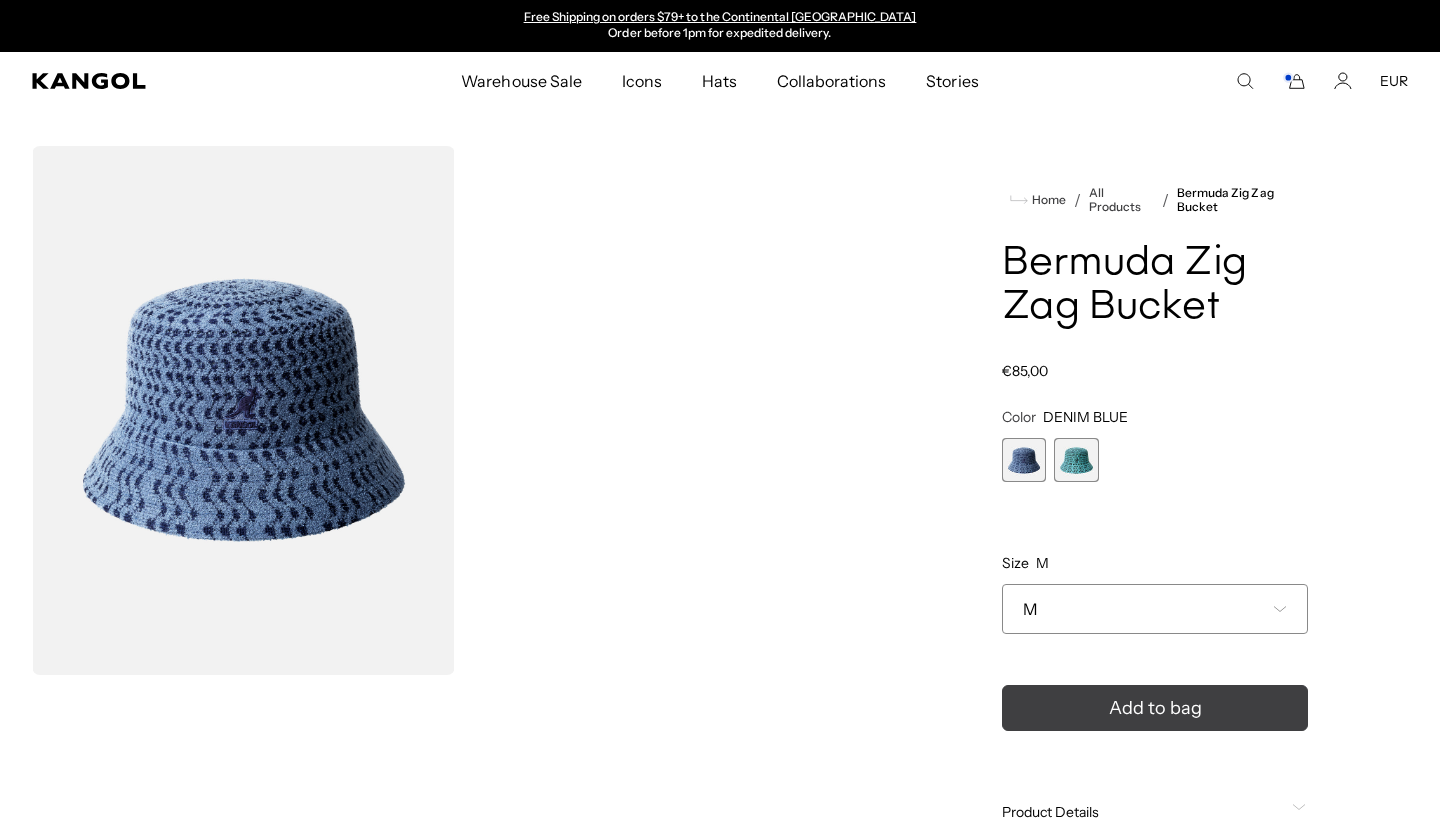 click on "Add to bag" at bounding box center [1155, 708] 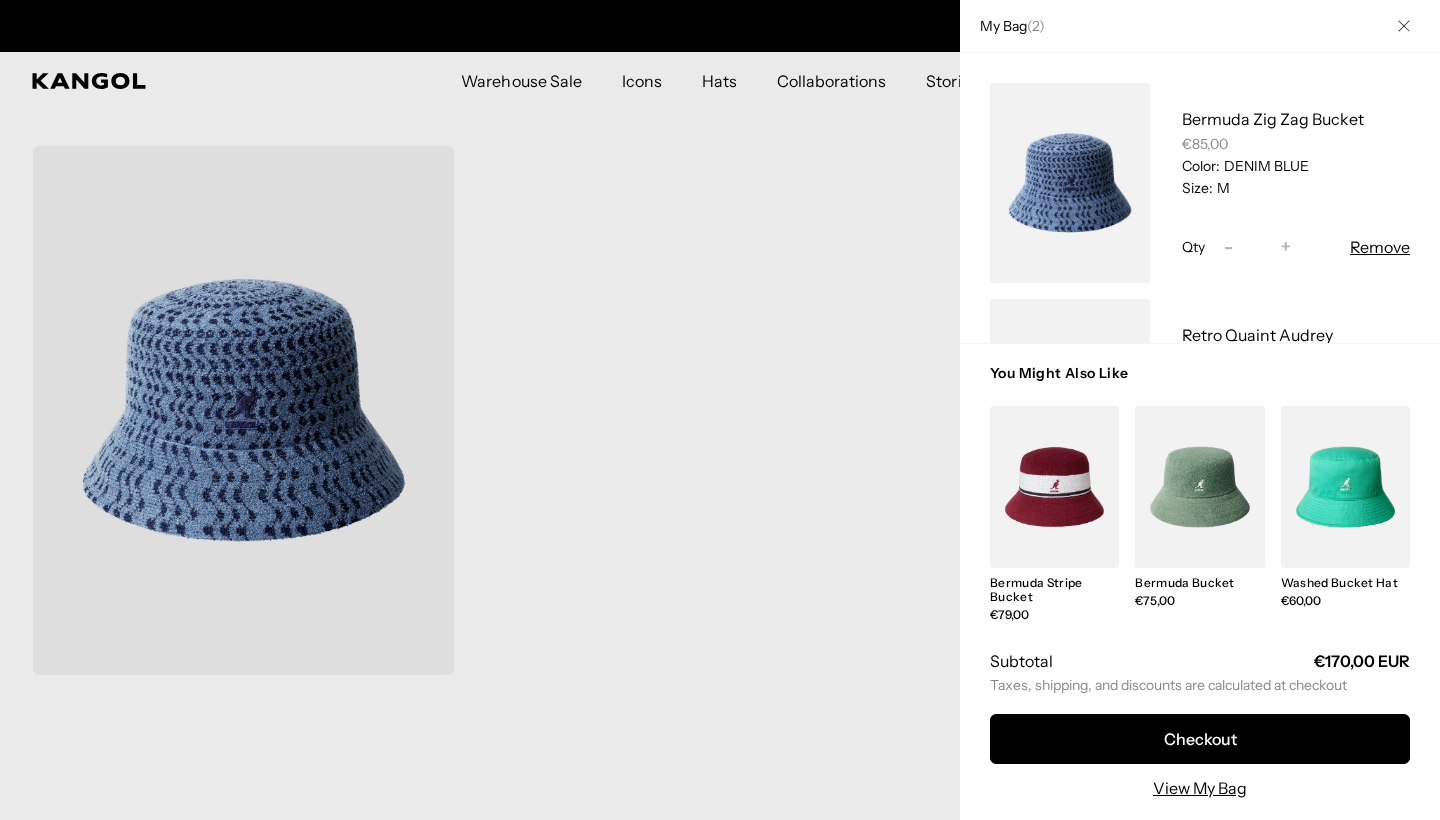 scroll, scrollTop: 0, scrollLeft: 0, axis: both 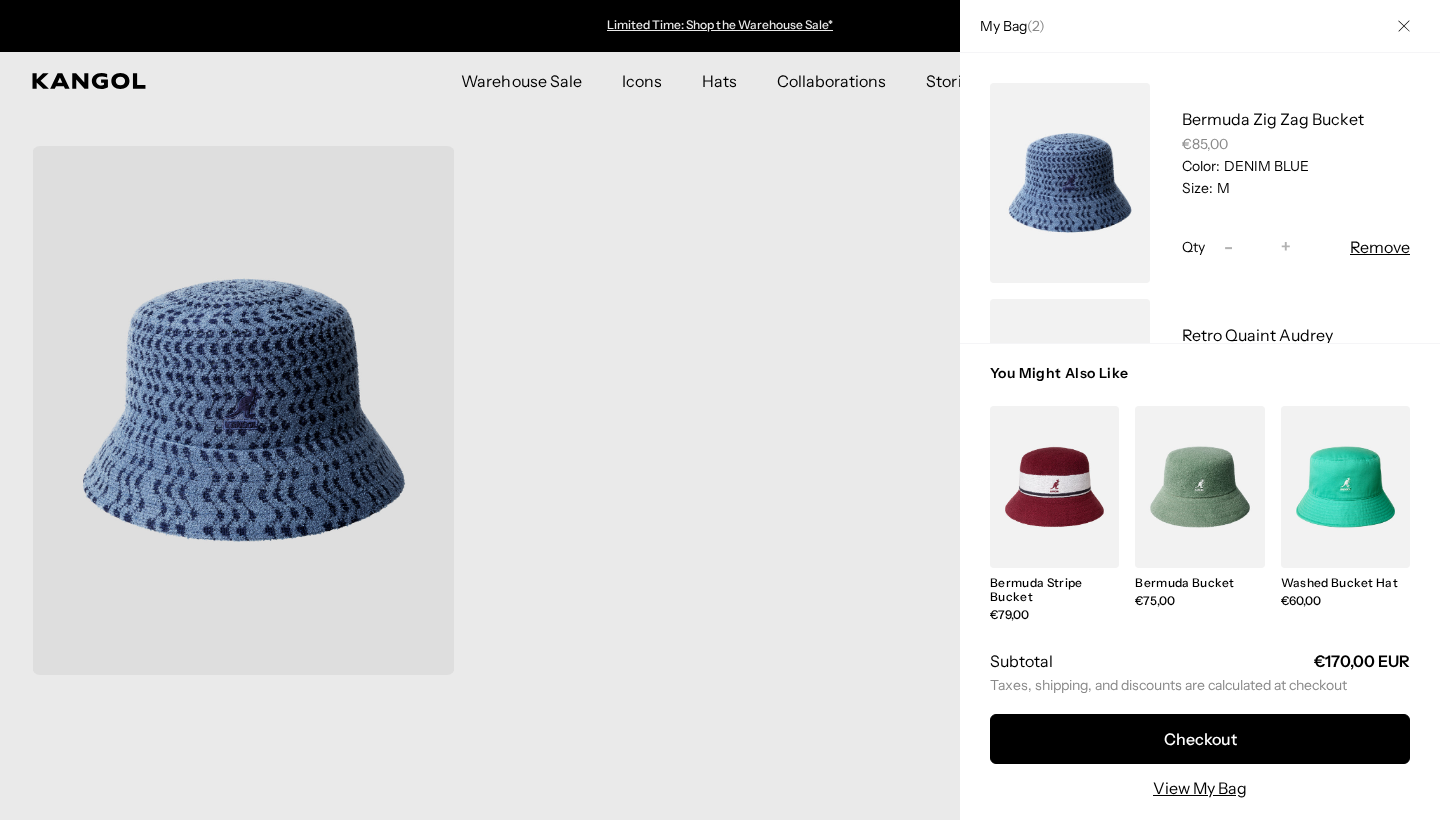 click at bounding box center [720, 410] 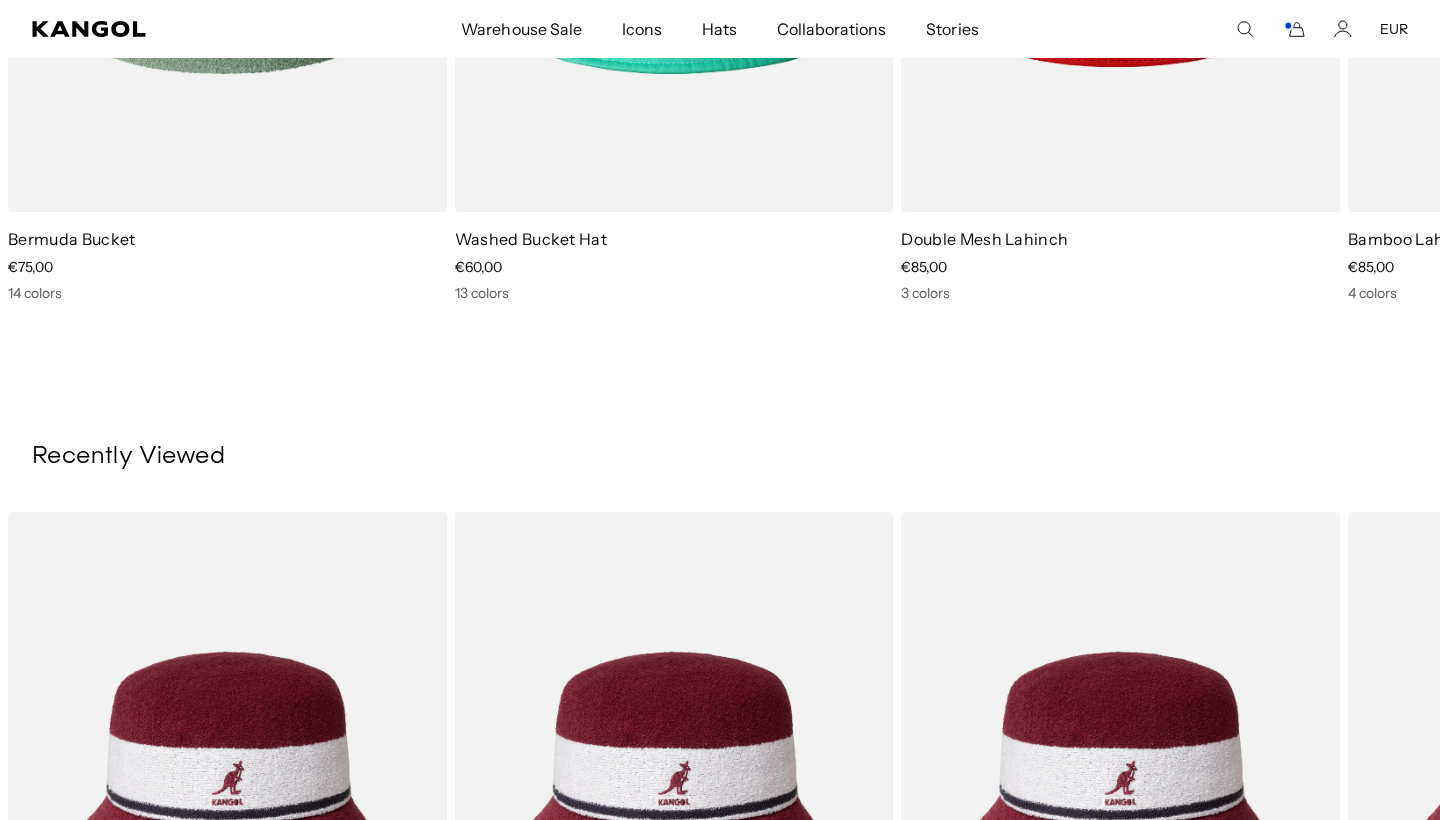 scroll, scrollTop: 1632, scrollLeft: 0, axis: vertical 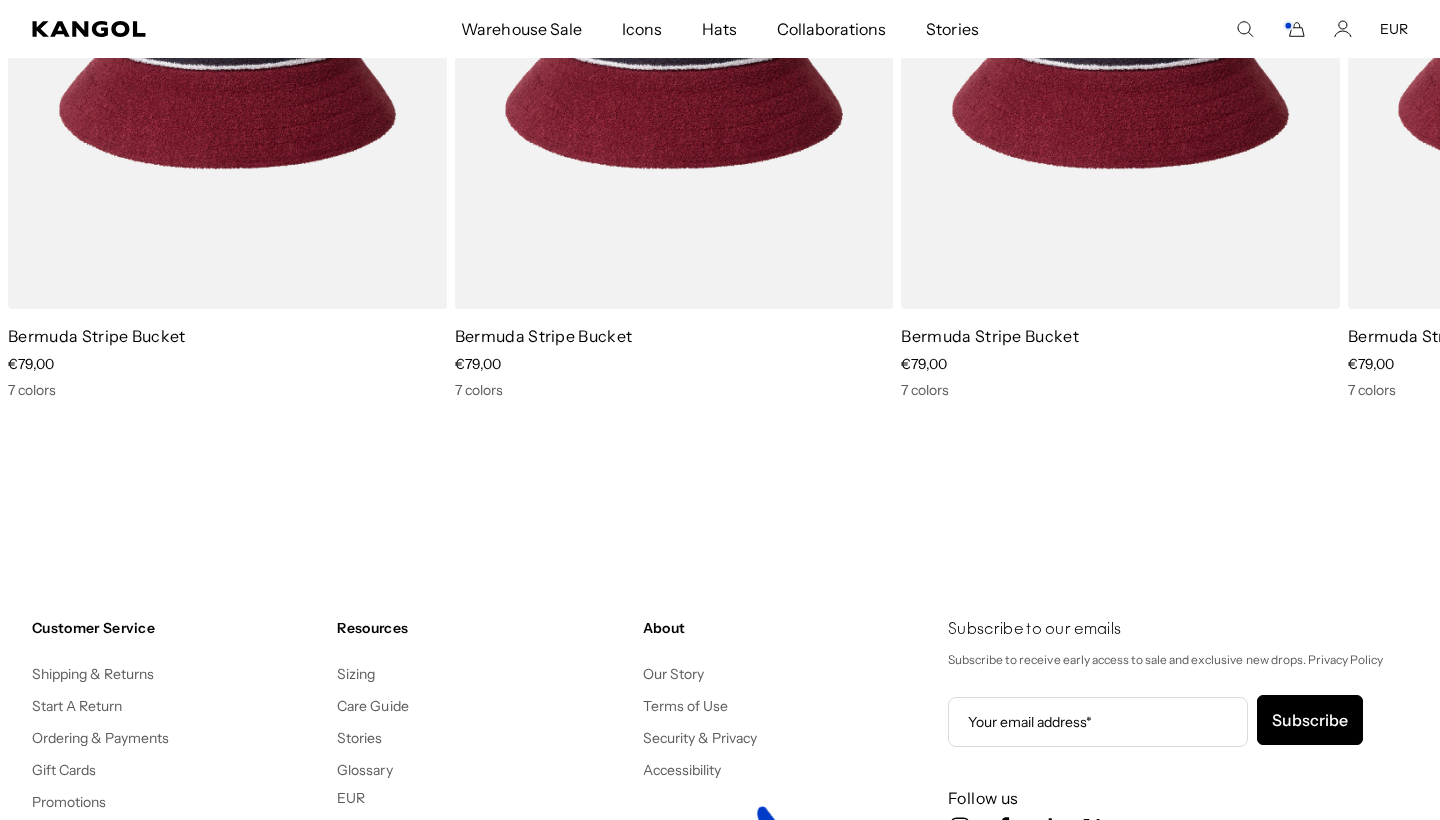 click on "Warehouse Sale
Warehouse Sale
Limited Time: Select Spring Styles on Sale
All Sale Hats
Icons
Icons
Berets" at bounding box center [720, 29] 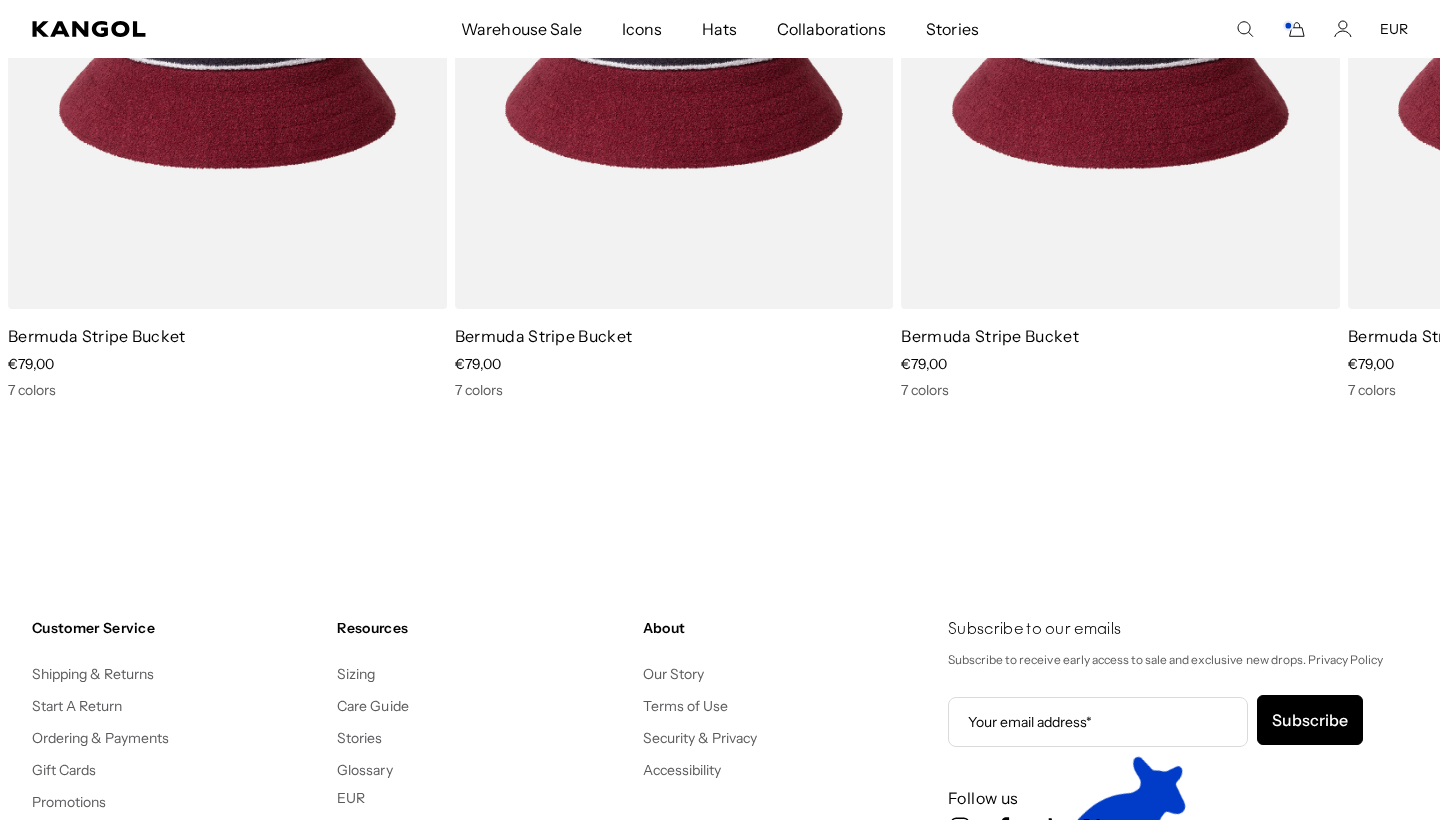 click on "Warehouse Sale
Warehouse Sale
Limited Time: Select Spring Styles on Sale
All Sale Hats
Icons
Icons
Berets" at bounding box center (720, 29) 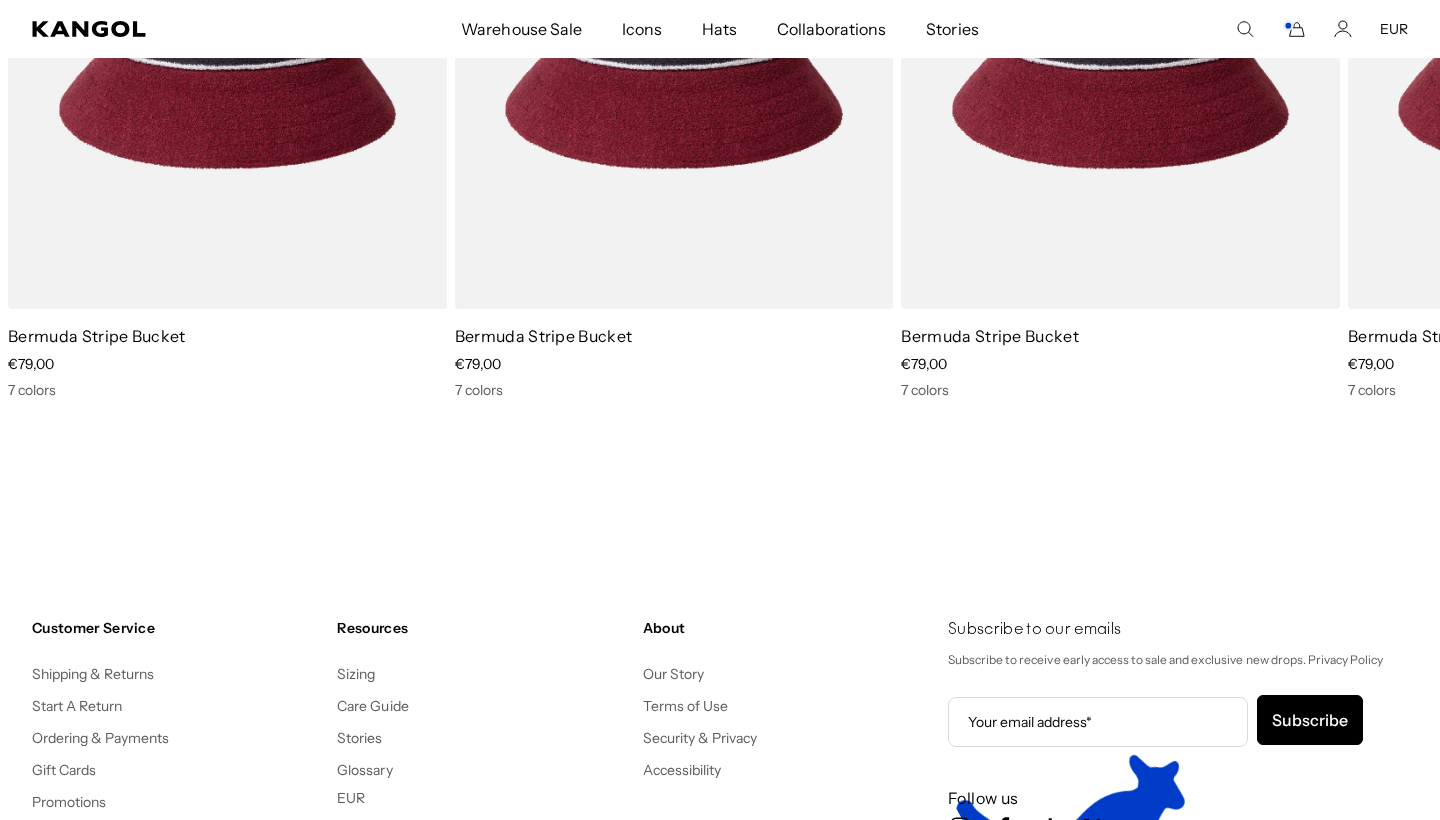 click 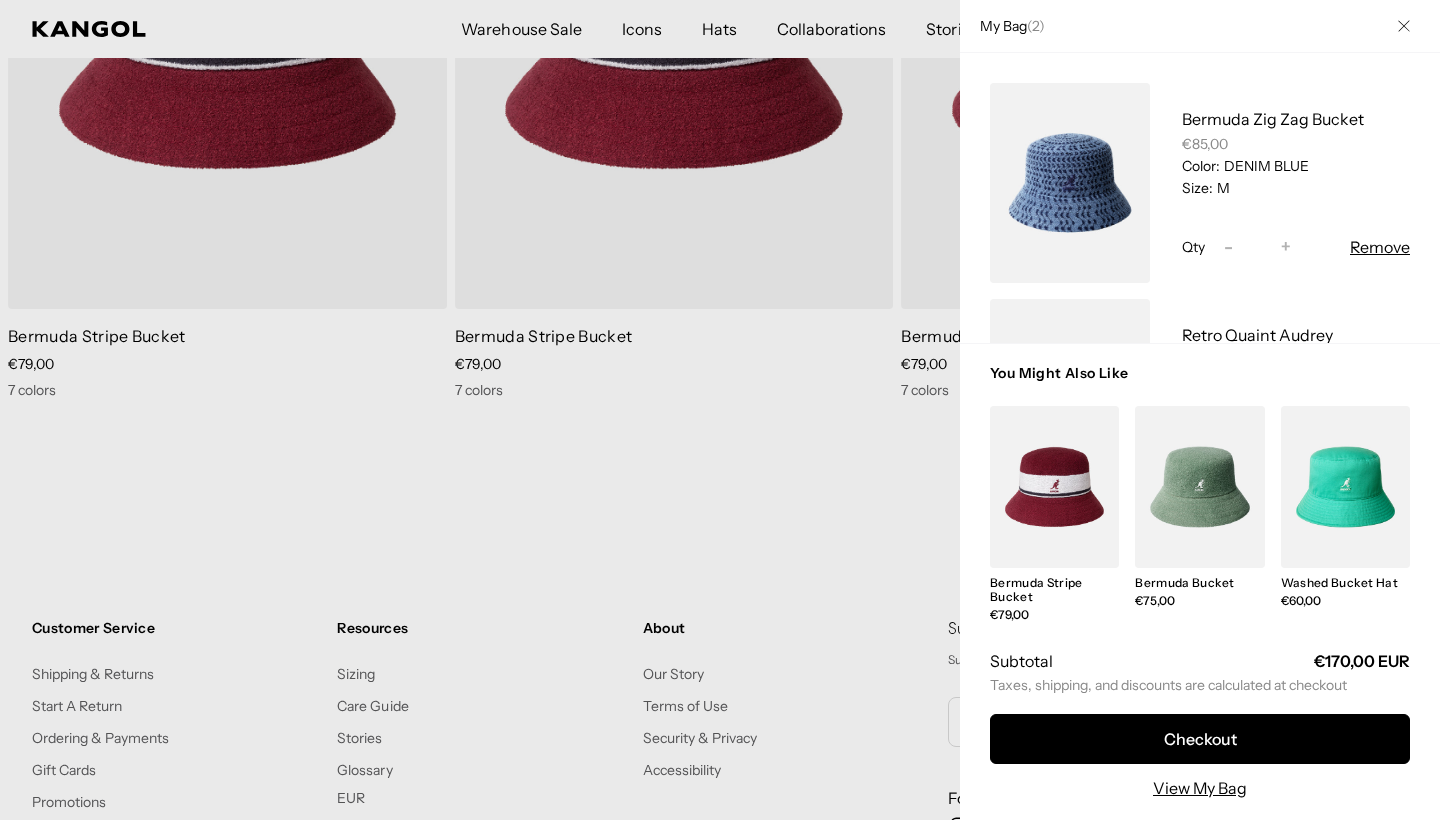scroll, scrollTop: 0, scrollLeft: 412, axis: horizontal 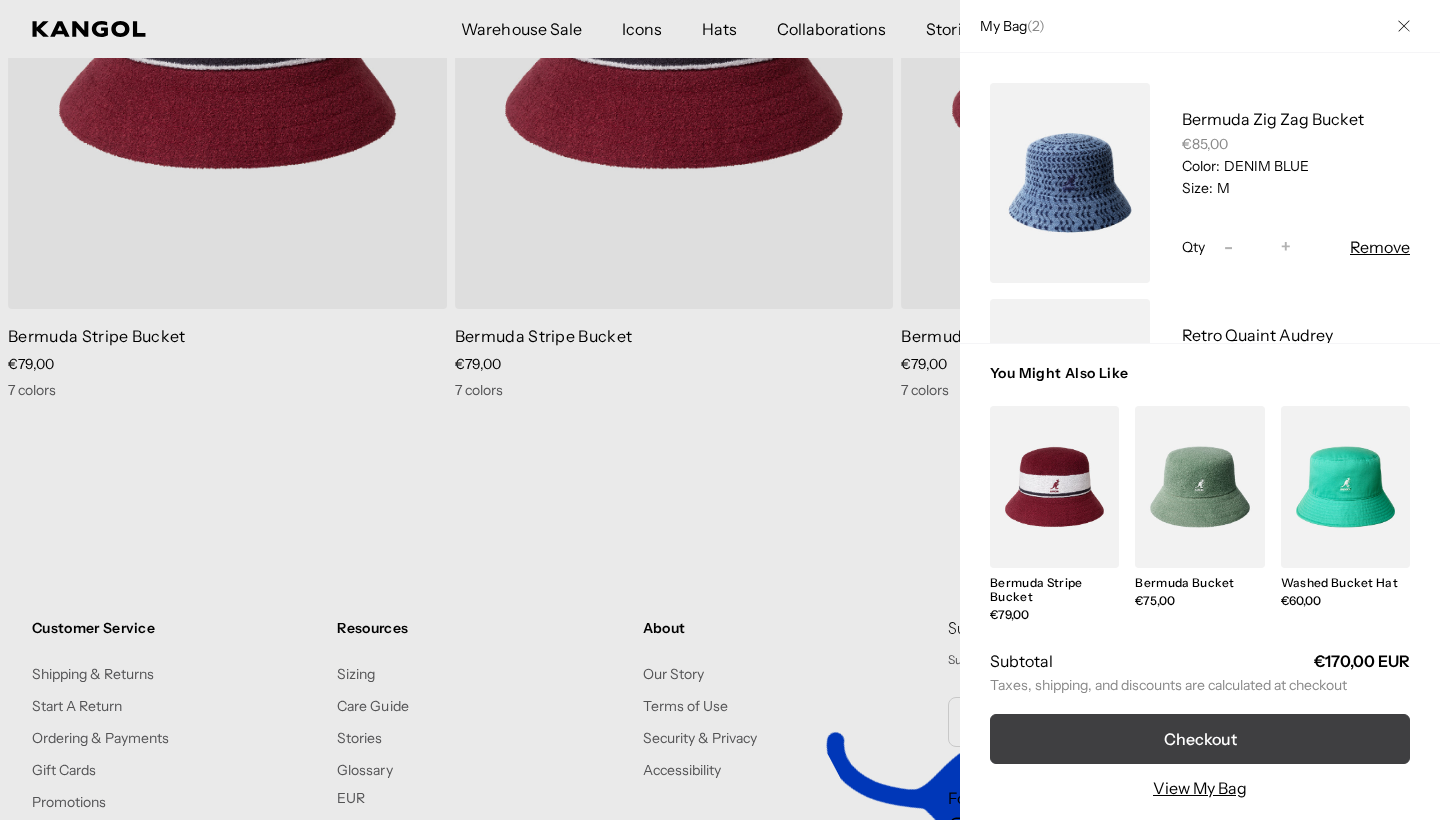 click on "Checkout" at bounding box center (1200, 739) 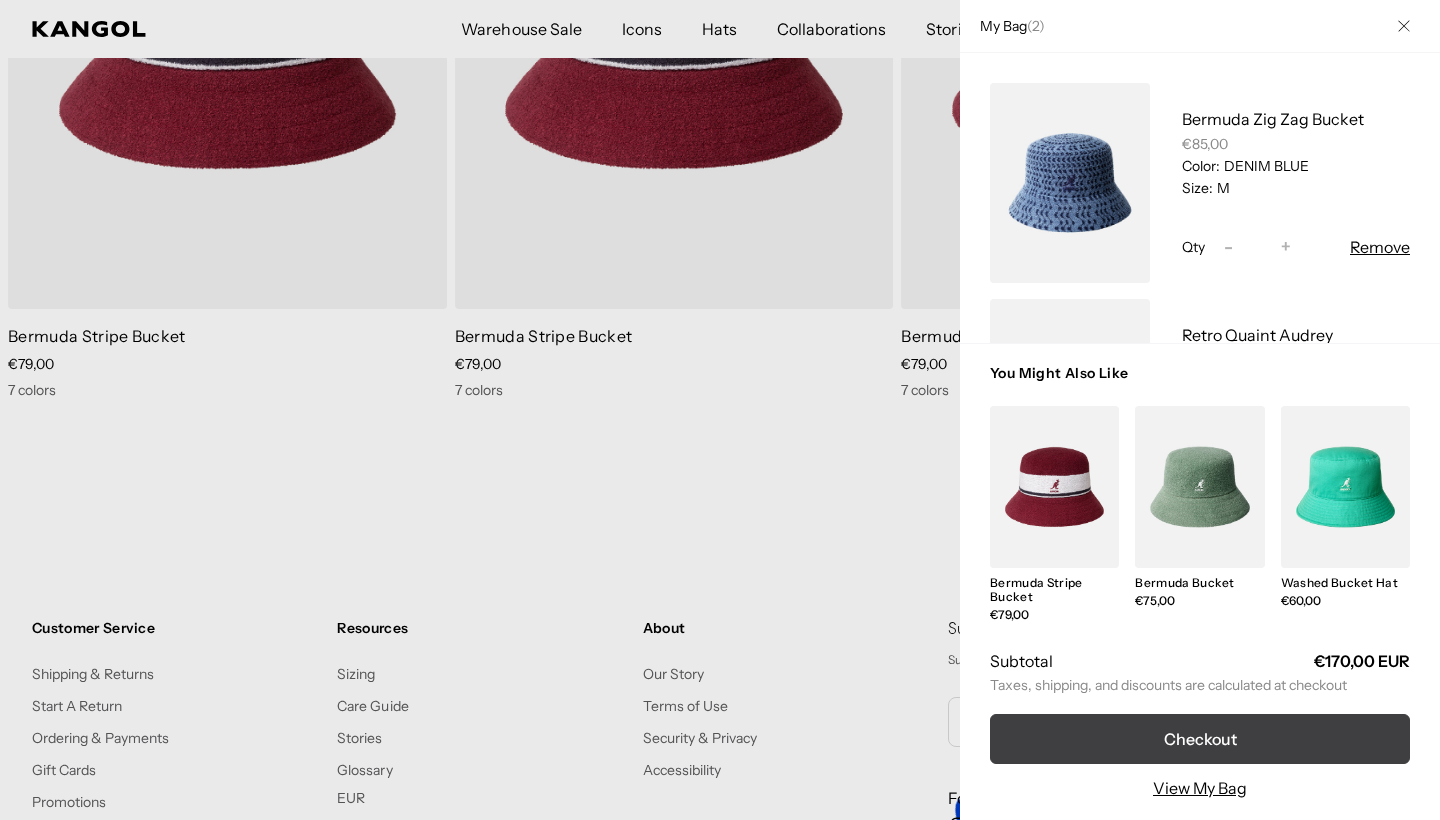 scroll, scrollTop: 0, scrollLeft: 0, axis: both 